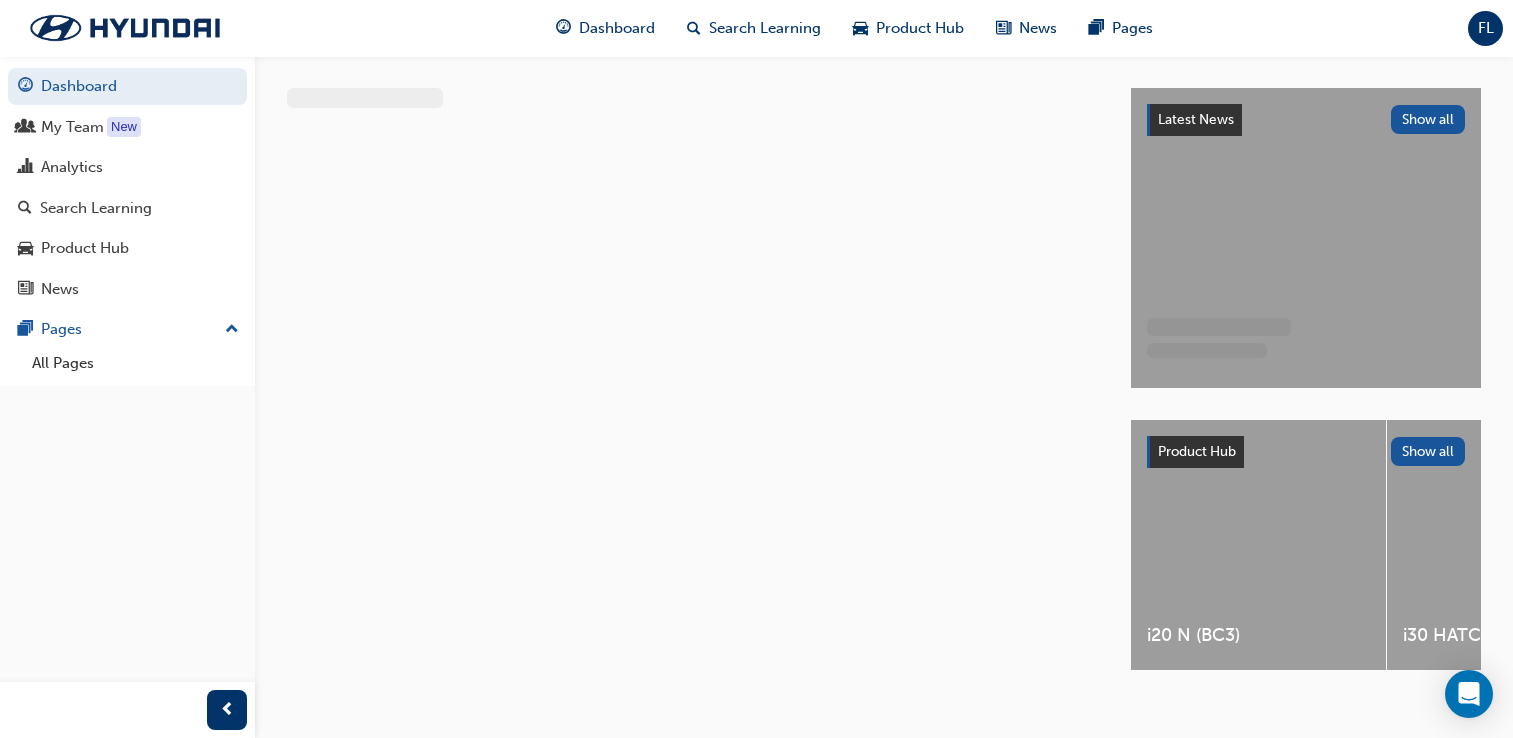 scroll, scrollTop: 0, scrollLeft: 0, axis: both 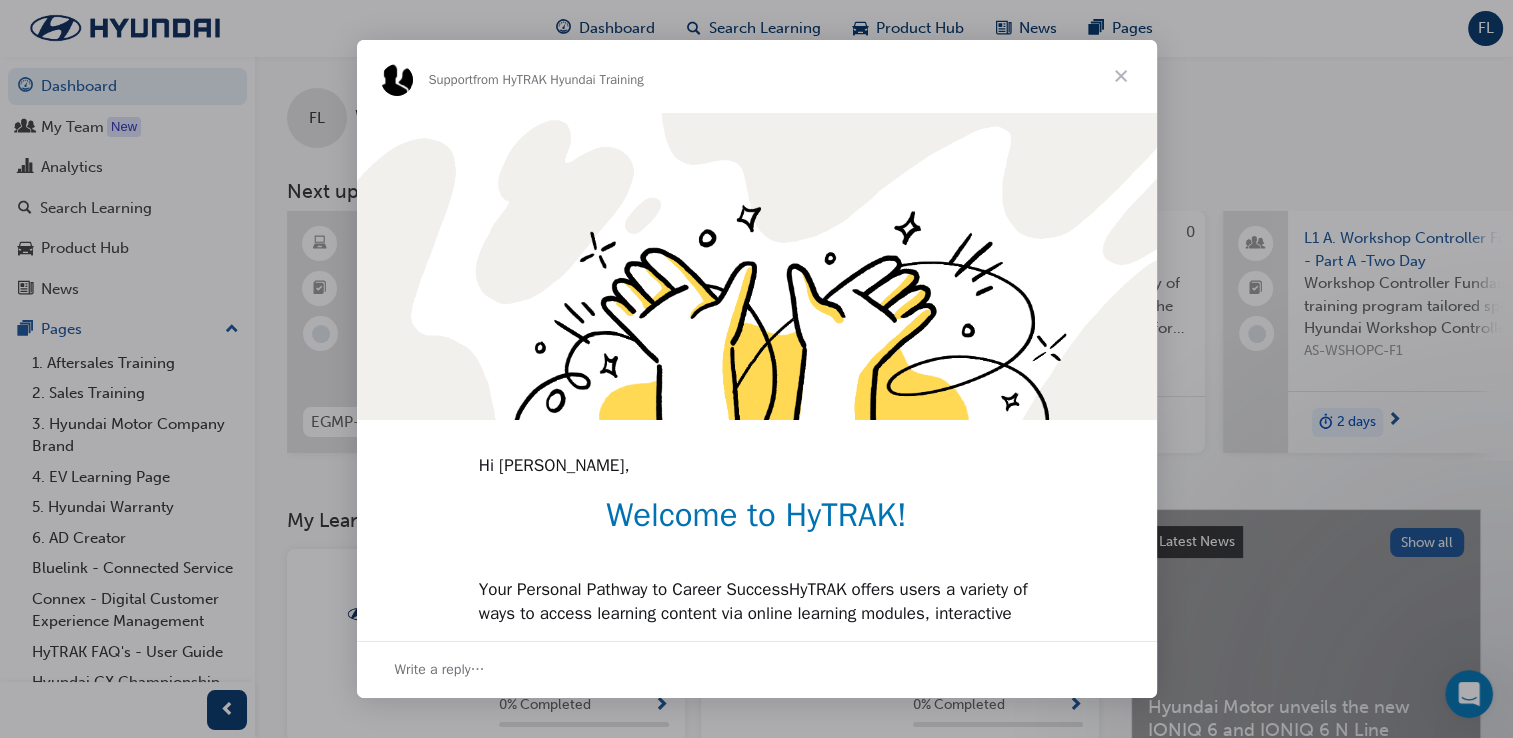click at bounding box center (1121, 76) 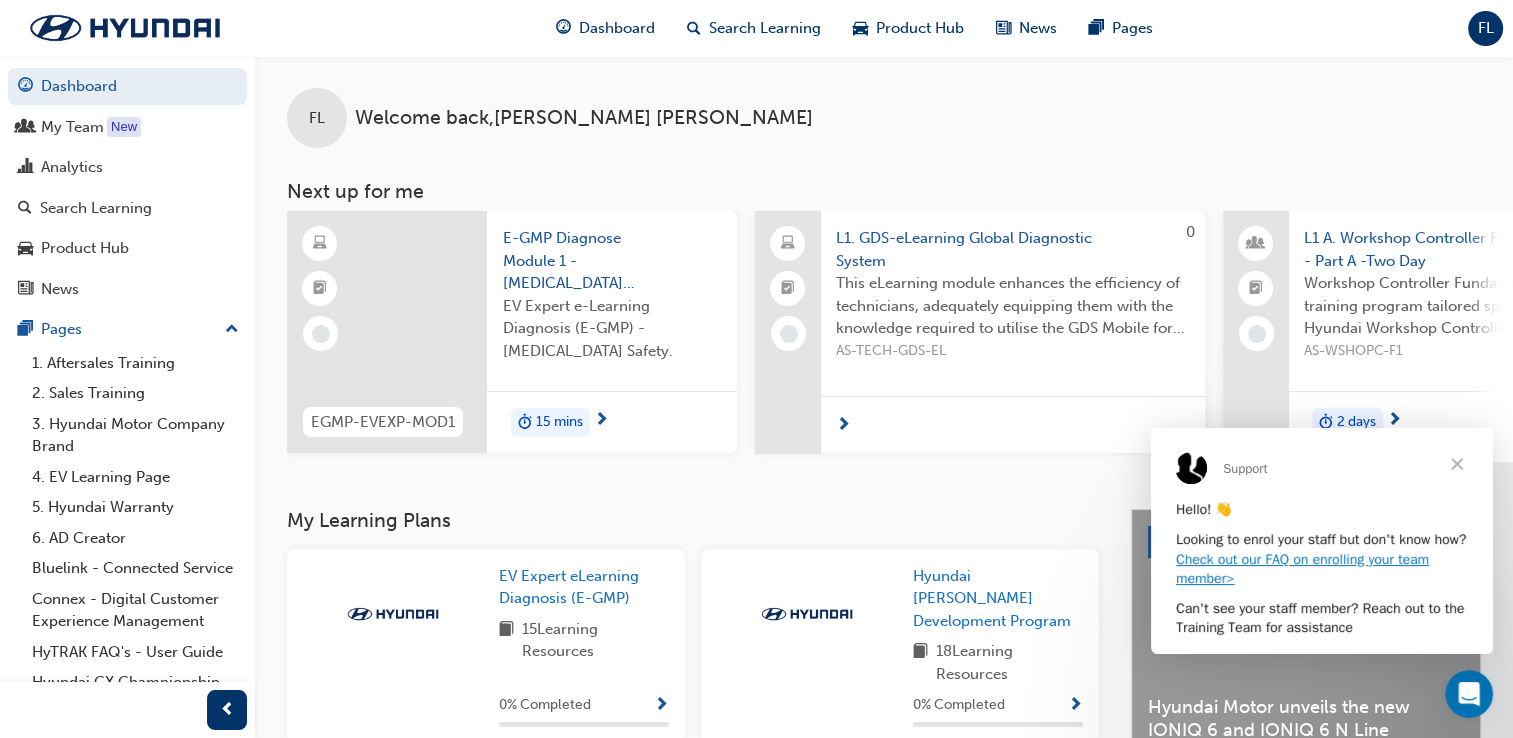 scroll, scrollTop: 0, scrollLeft: 0, axis: both 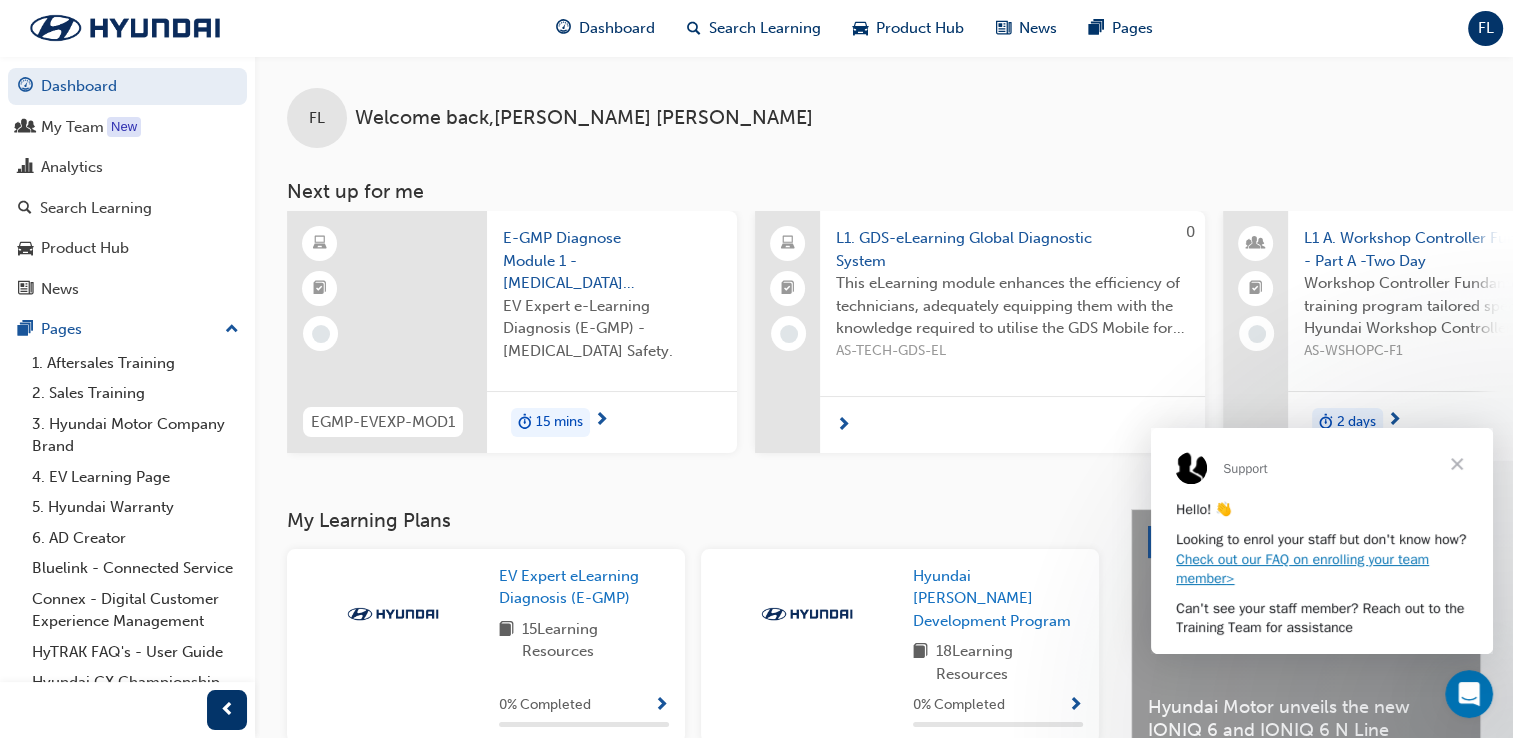 click at bounding box center [1457, 464] 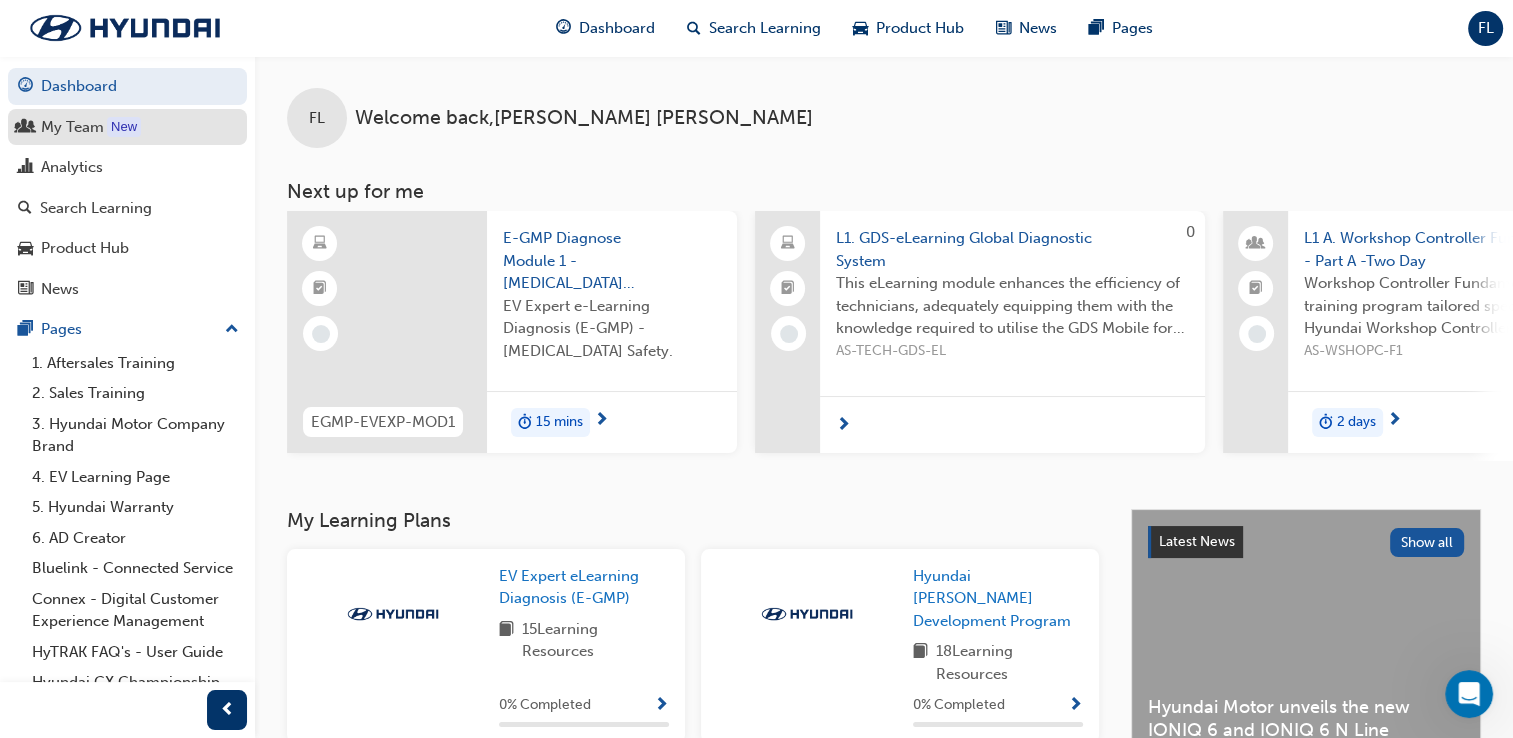 click on "My Team" at bounding box center (127, 127) 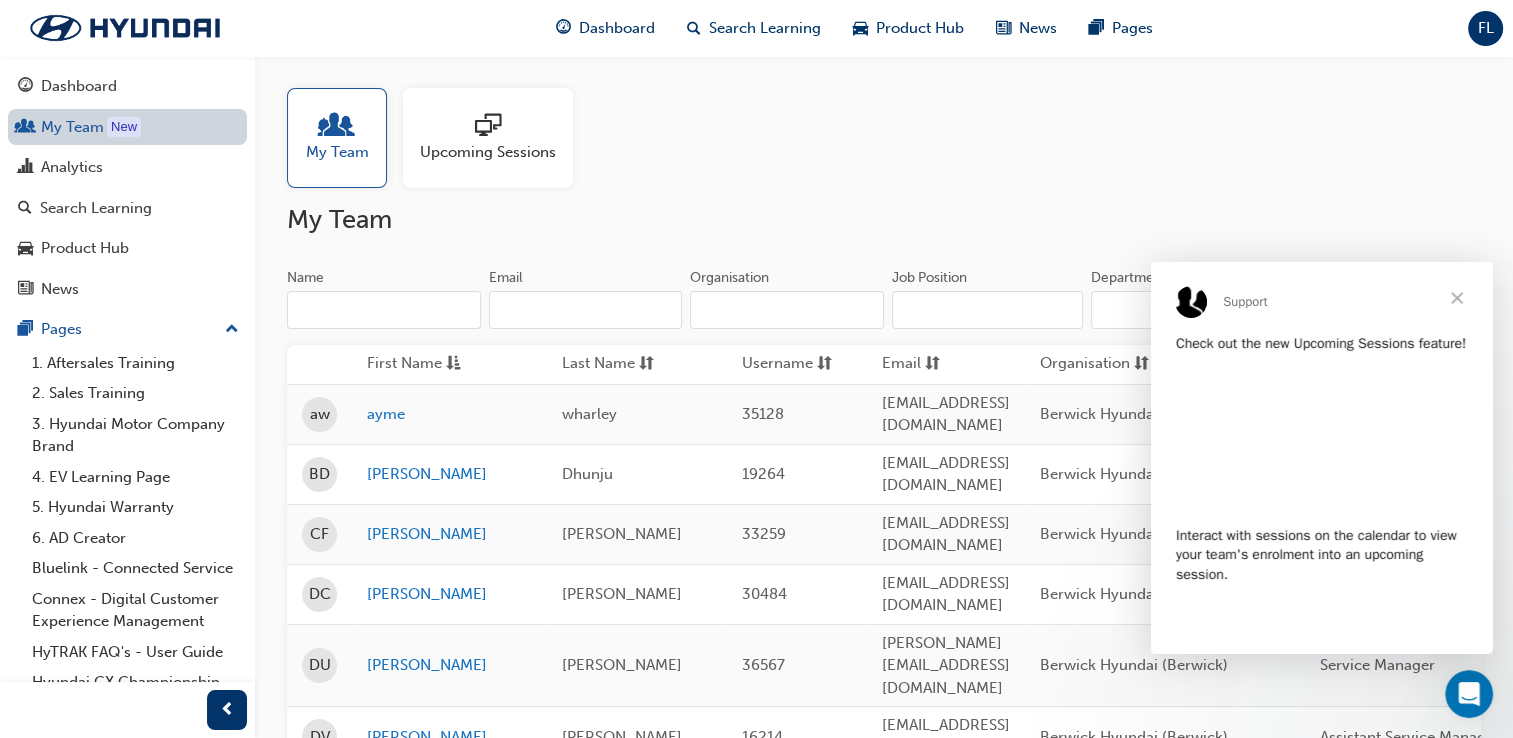 scroll, scrollTop: 0, scrollLeft: 0, axis: both 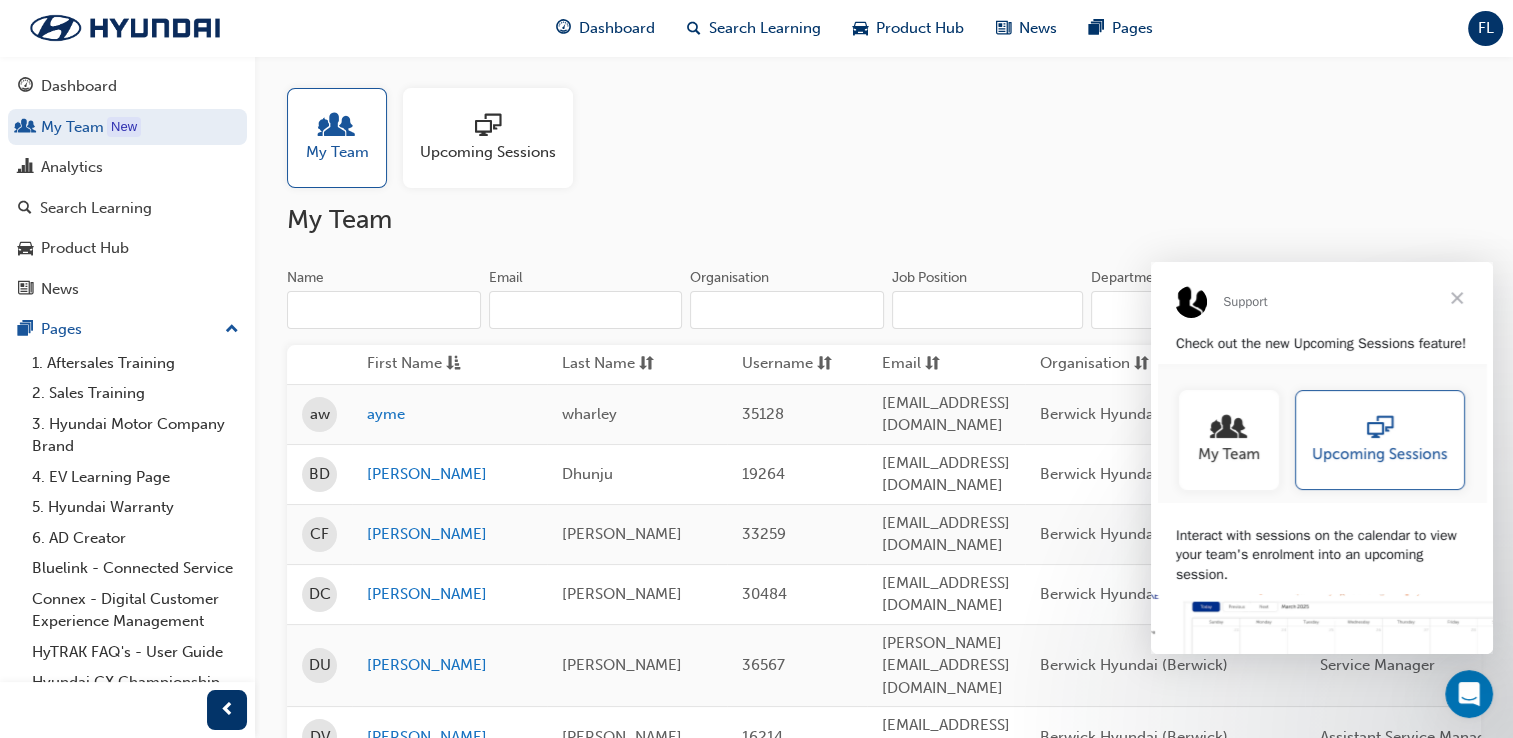 click at bounding box center [1457, 298] 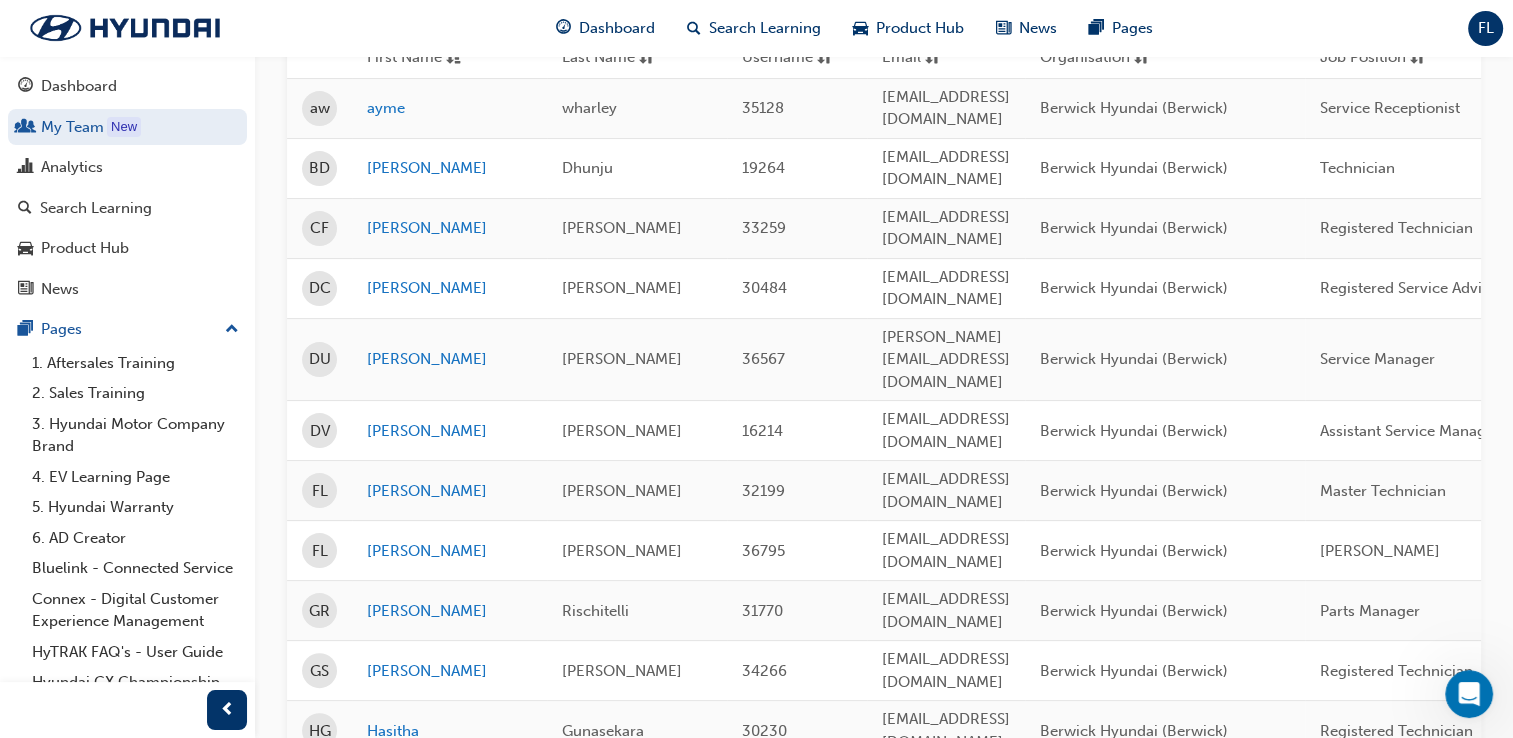scroll, scrollTop: 400, scrollLeft: 0, axis: vertical 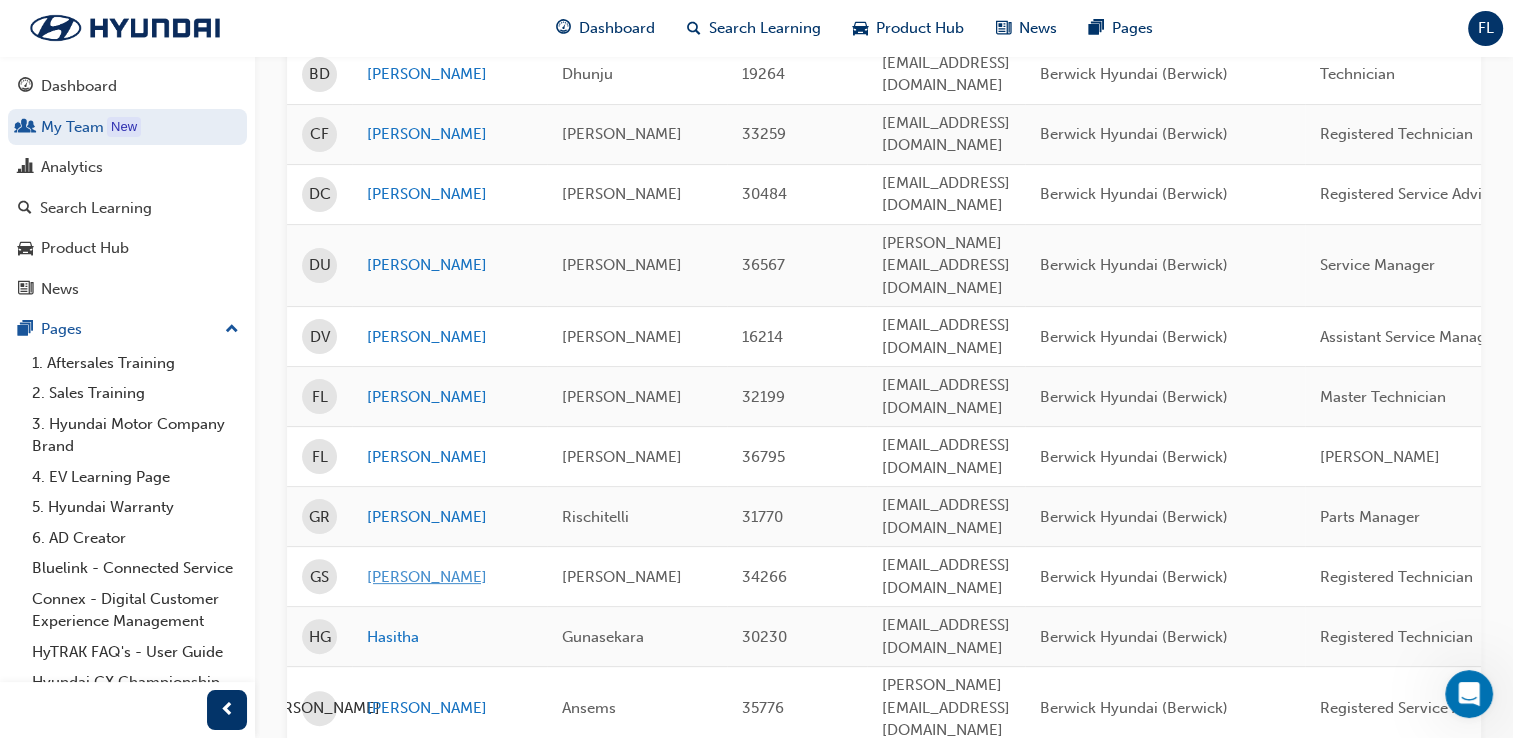 click on "[PERSON_NAME]" at bounding box center [449, 577] 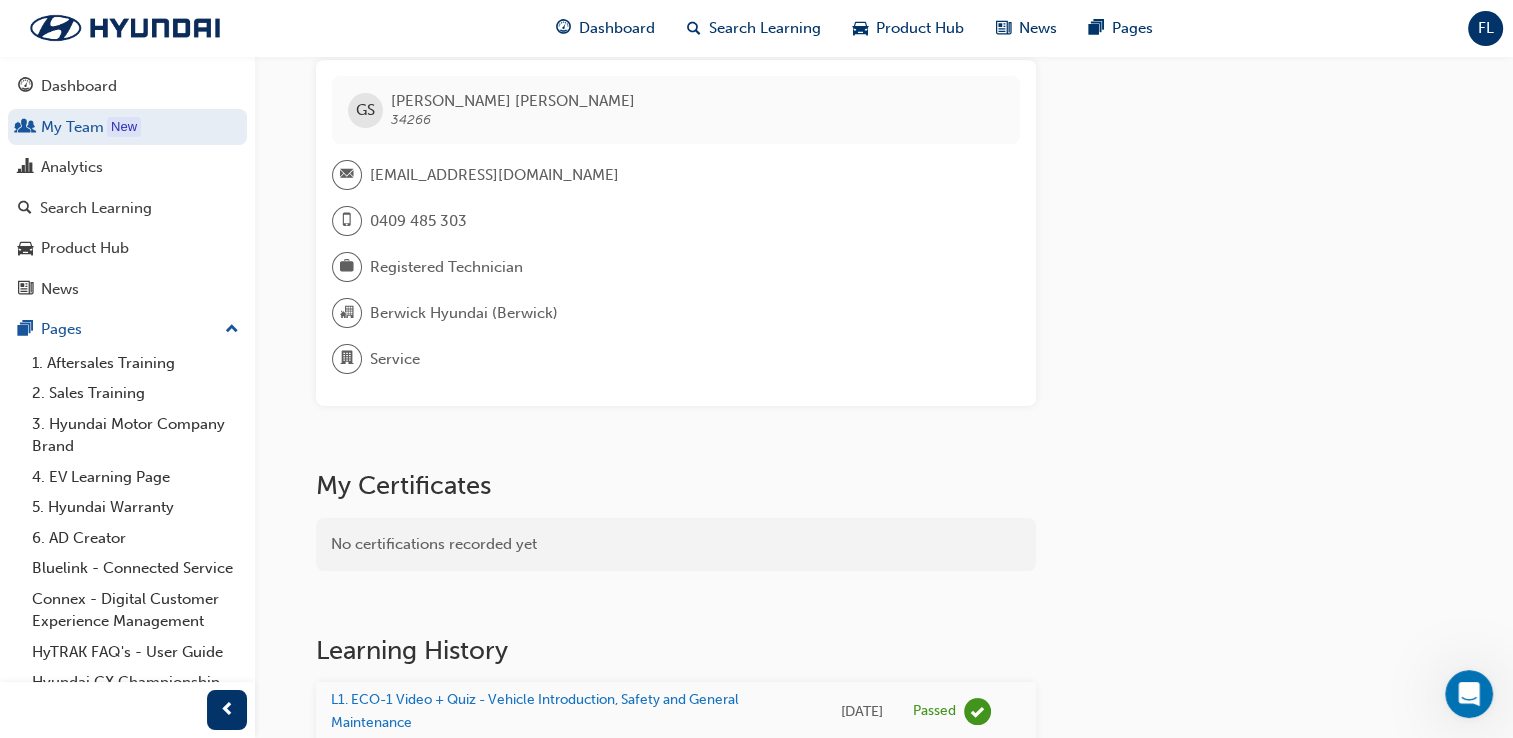 scroll, scrollTop: 0, scrollLeft: 0, axis: both 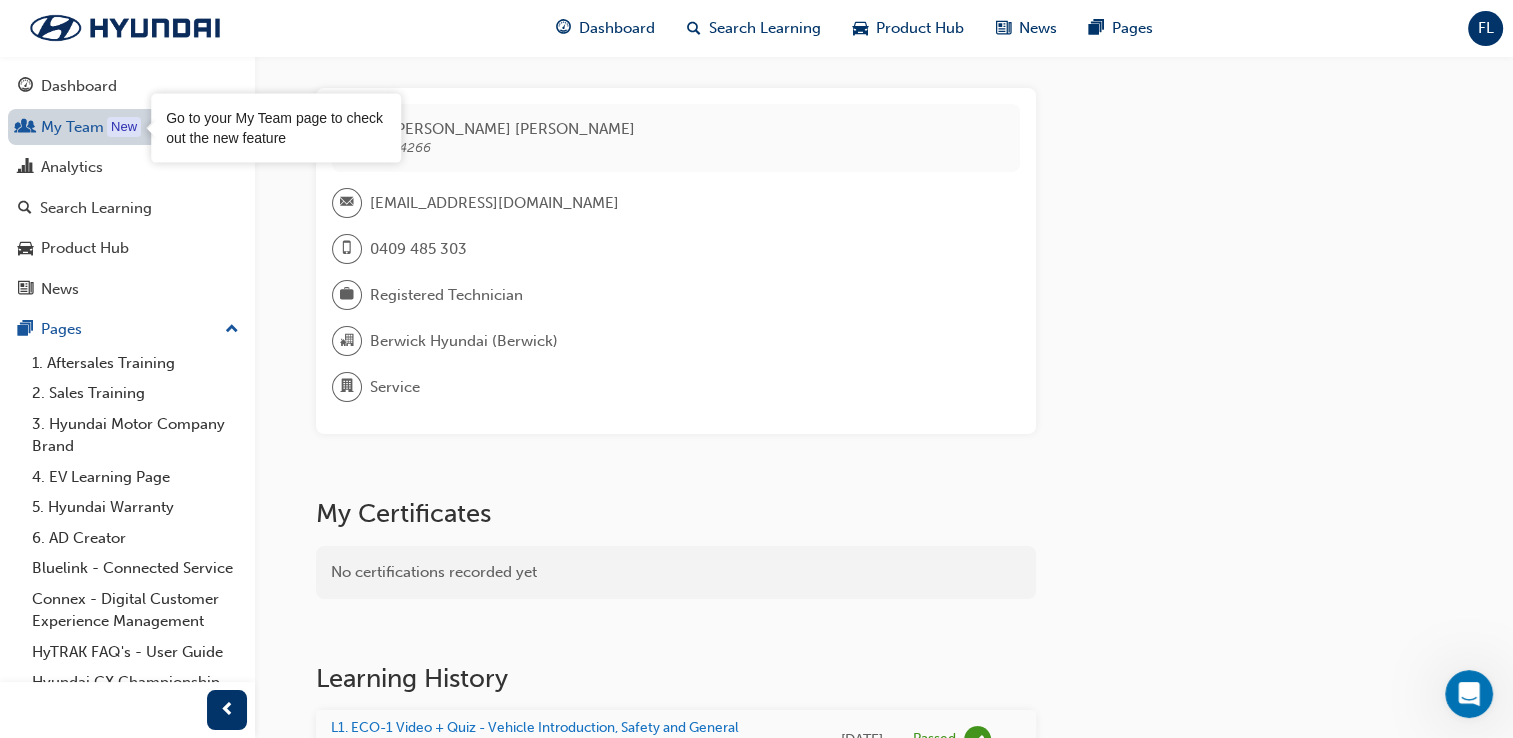 click on "My Team New" at bounding box center [127, 127] 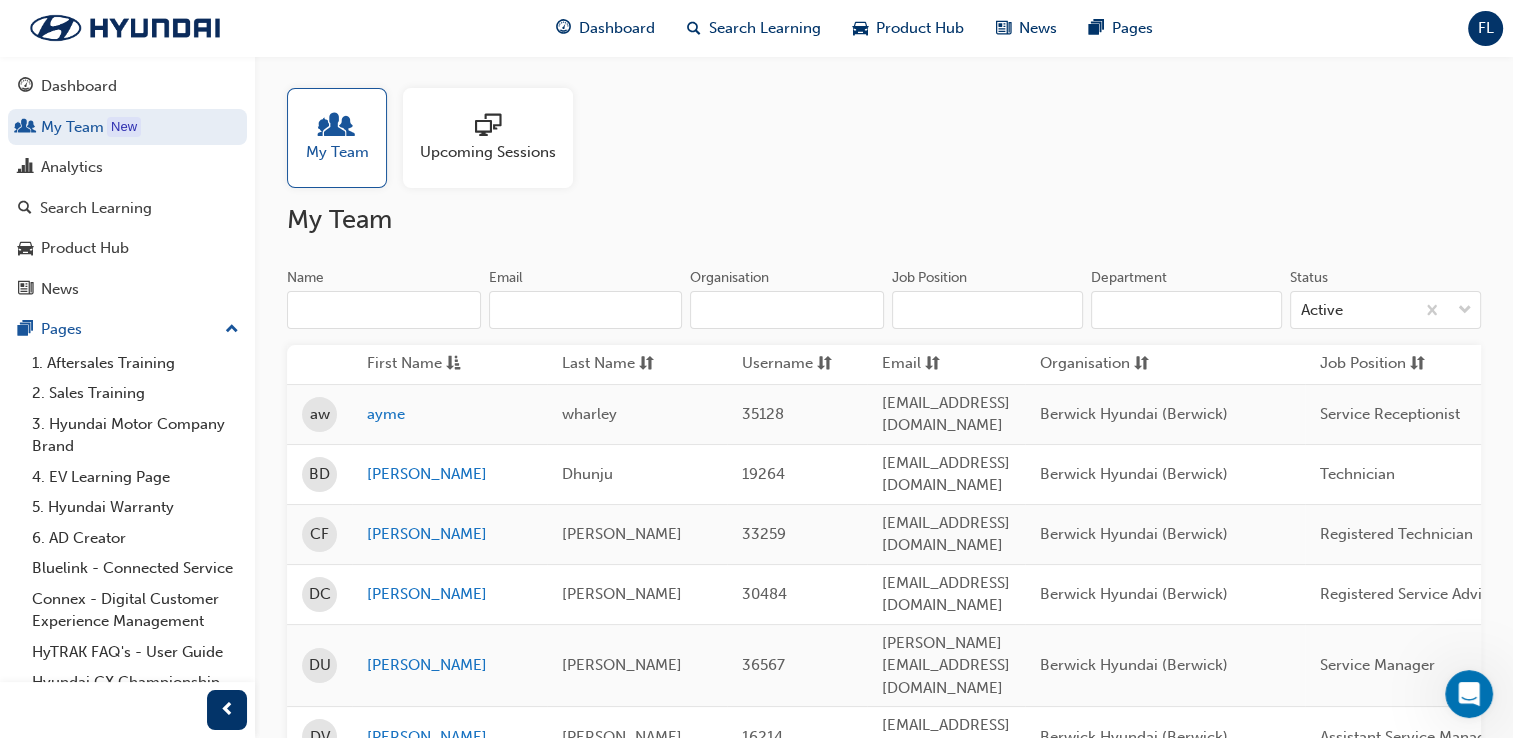 click on "Upcoming Sessions" at bounding box center (488, 152) 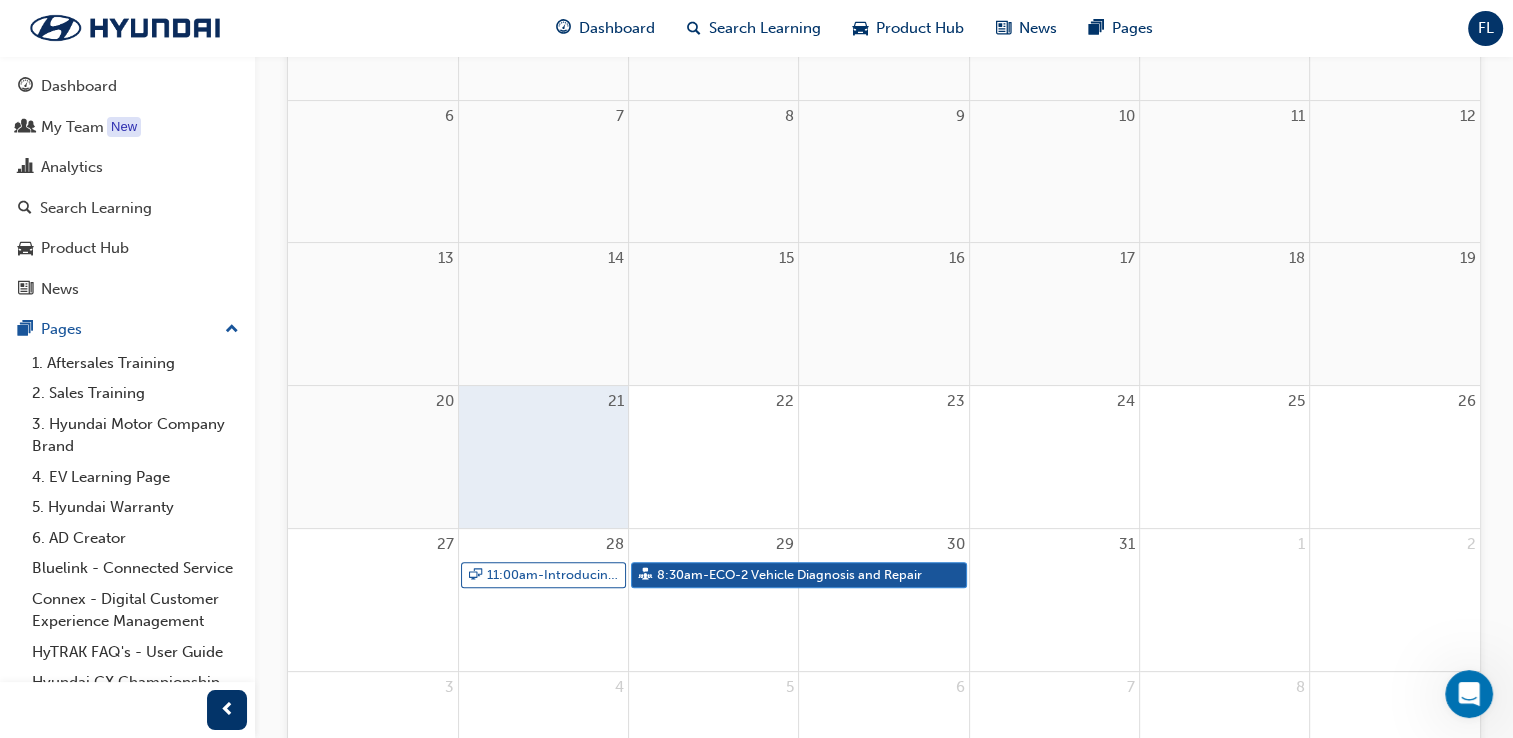 scroll, scrollTop: 400, scrollLeft: 0, axis: vertical 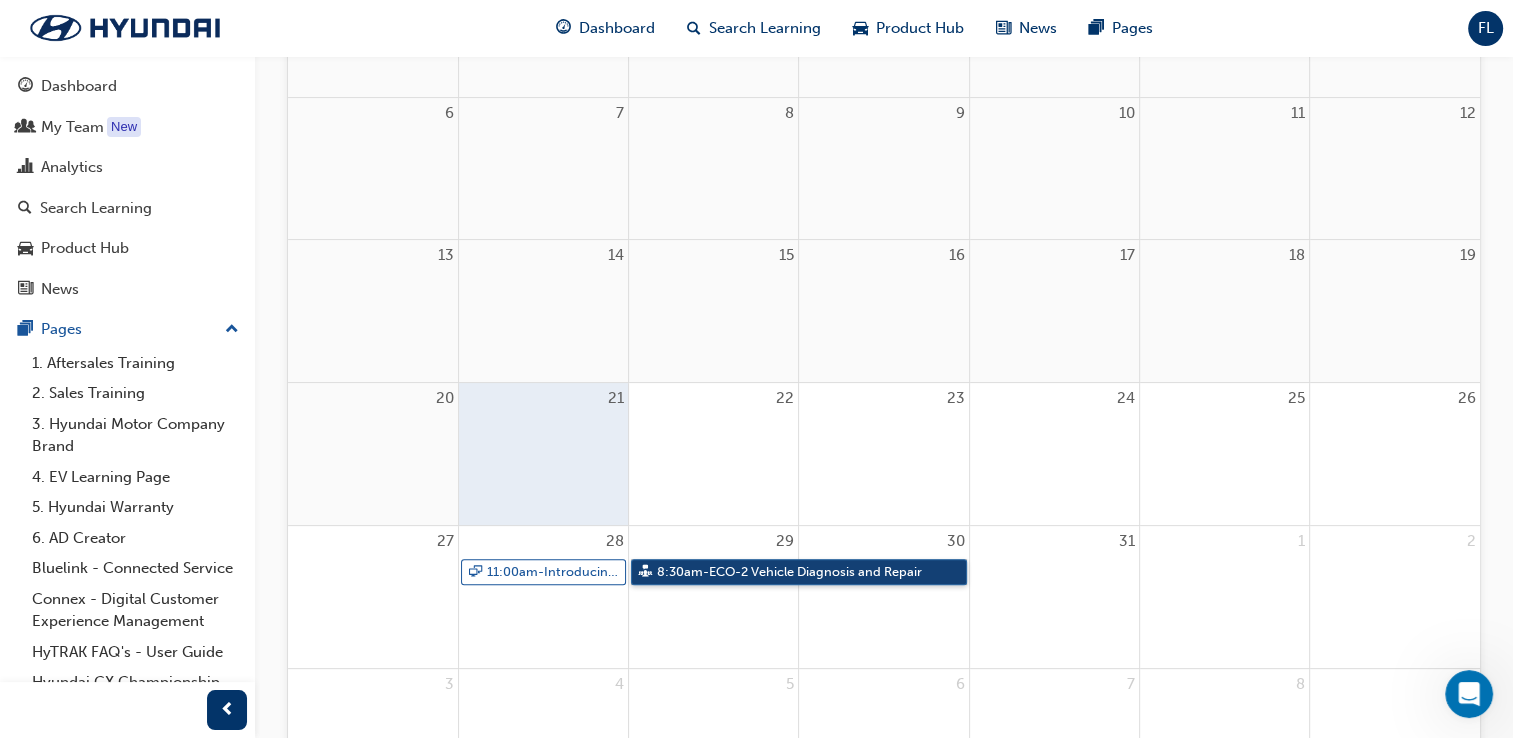 click on "8:30am  -  ECO-2 Vehicle Diagnosis and Repair" at bounding box center (799, 572) 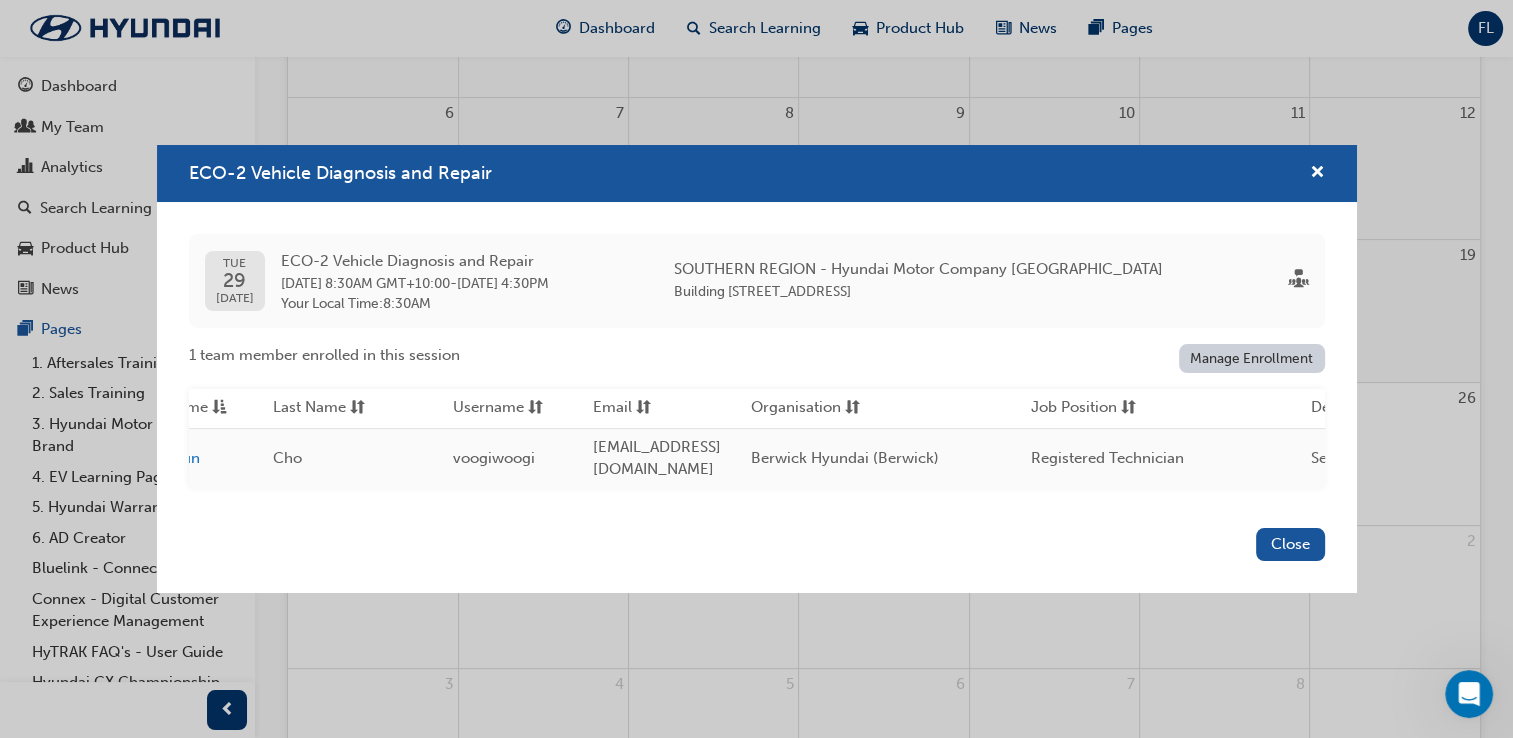 scroll, scrollTop: 0, scrollLeft: 0, axis: both 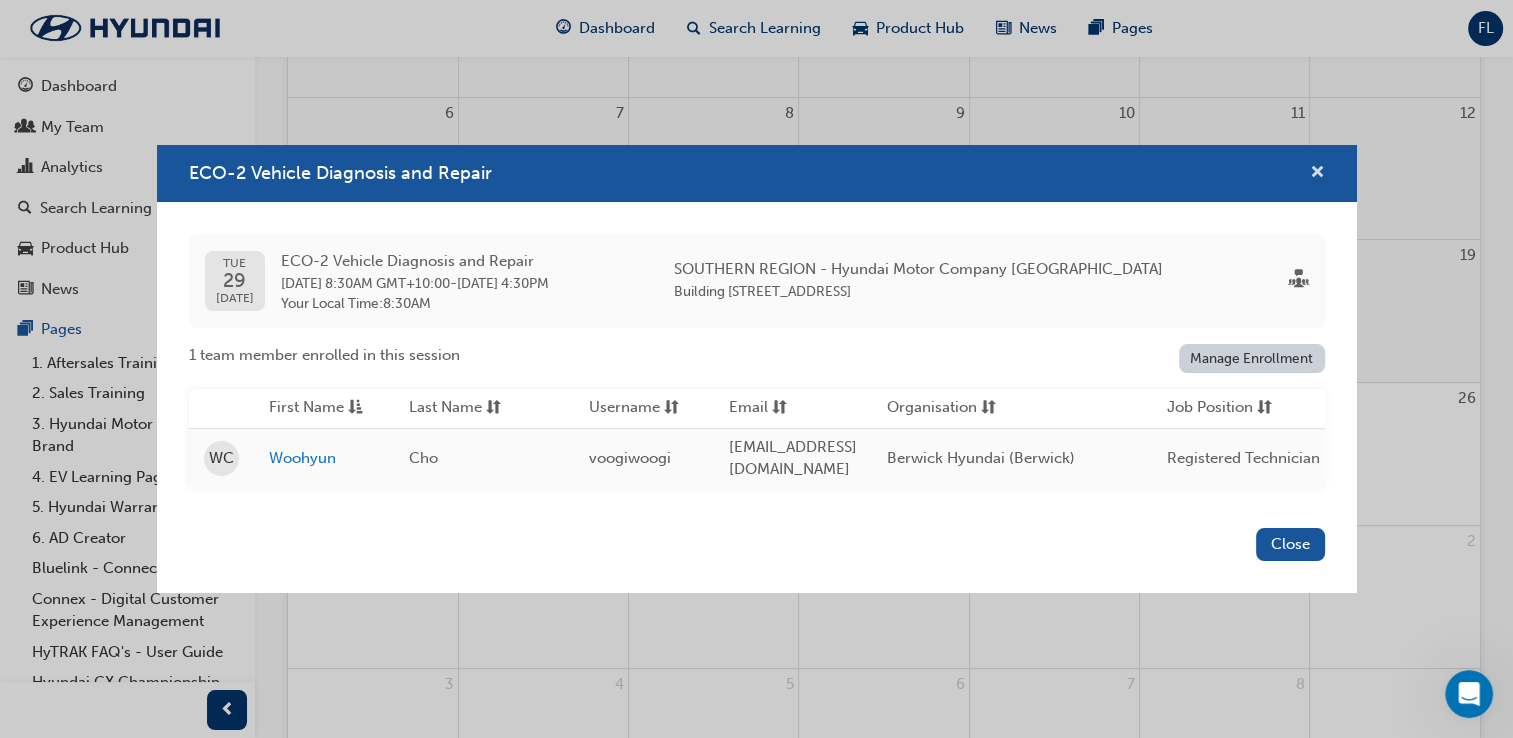 click at bounding box center [1317, 174] 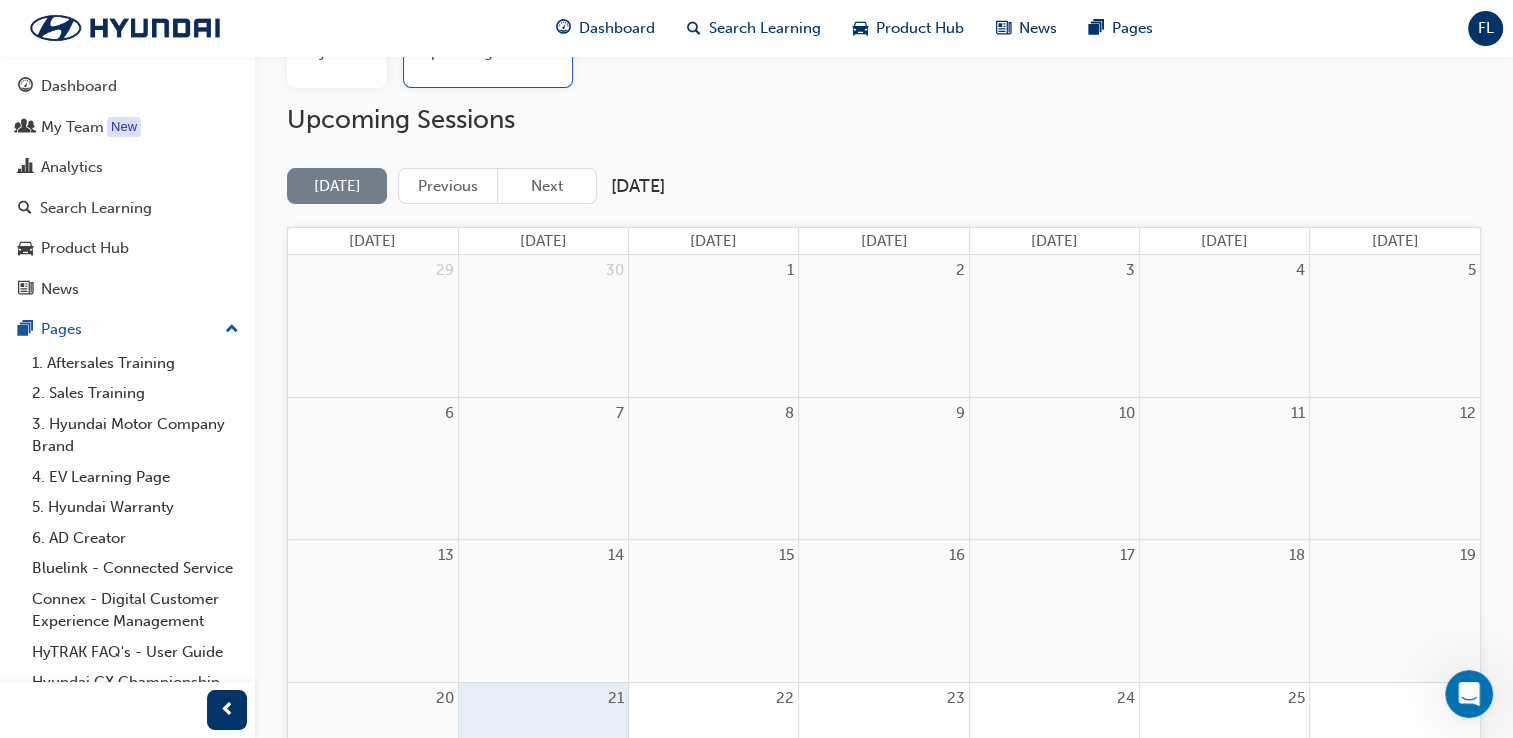 scroll, scrollTop: 100, scrollLeft: 0, axis: vertical 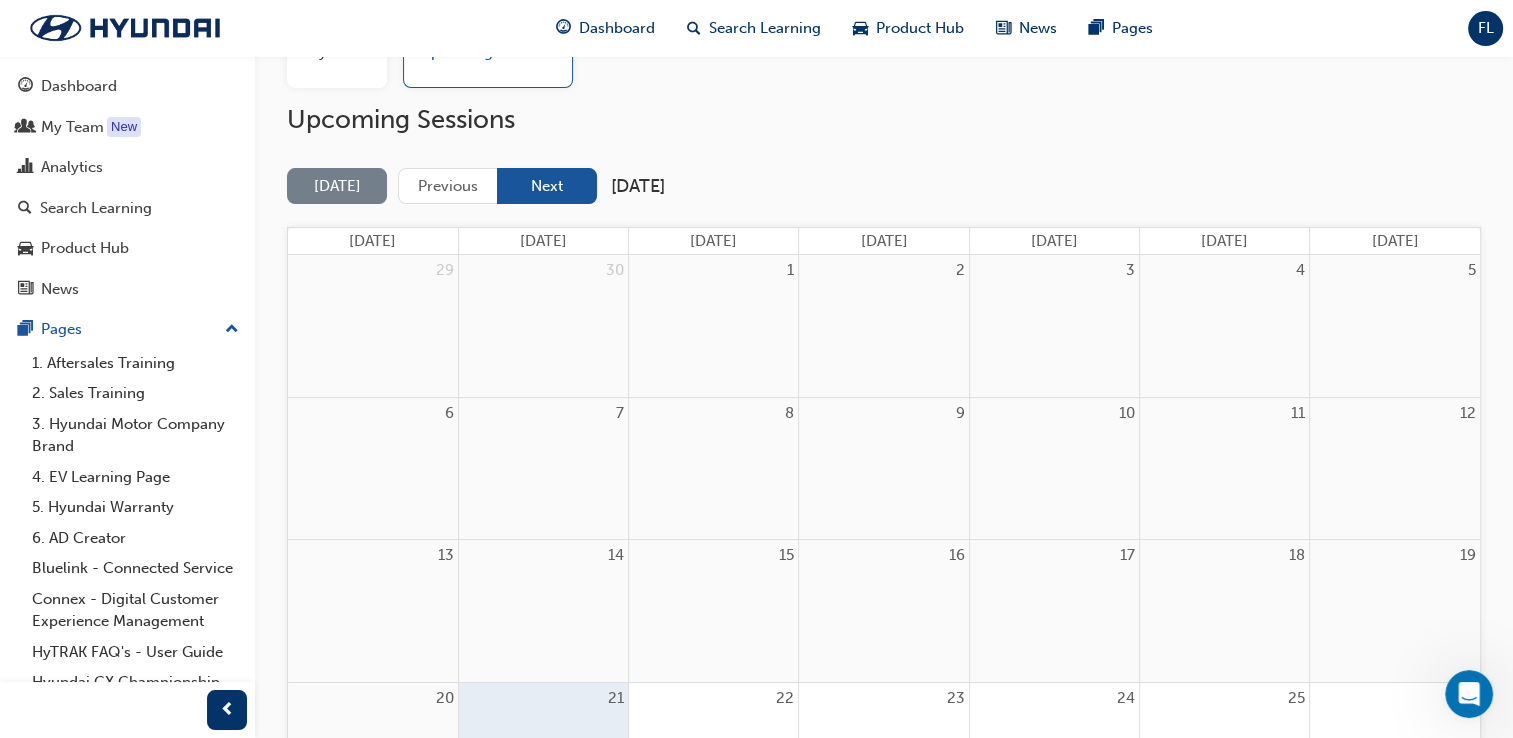click on "Next" at bounding box center [547, 186] 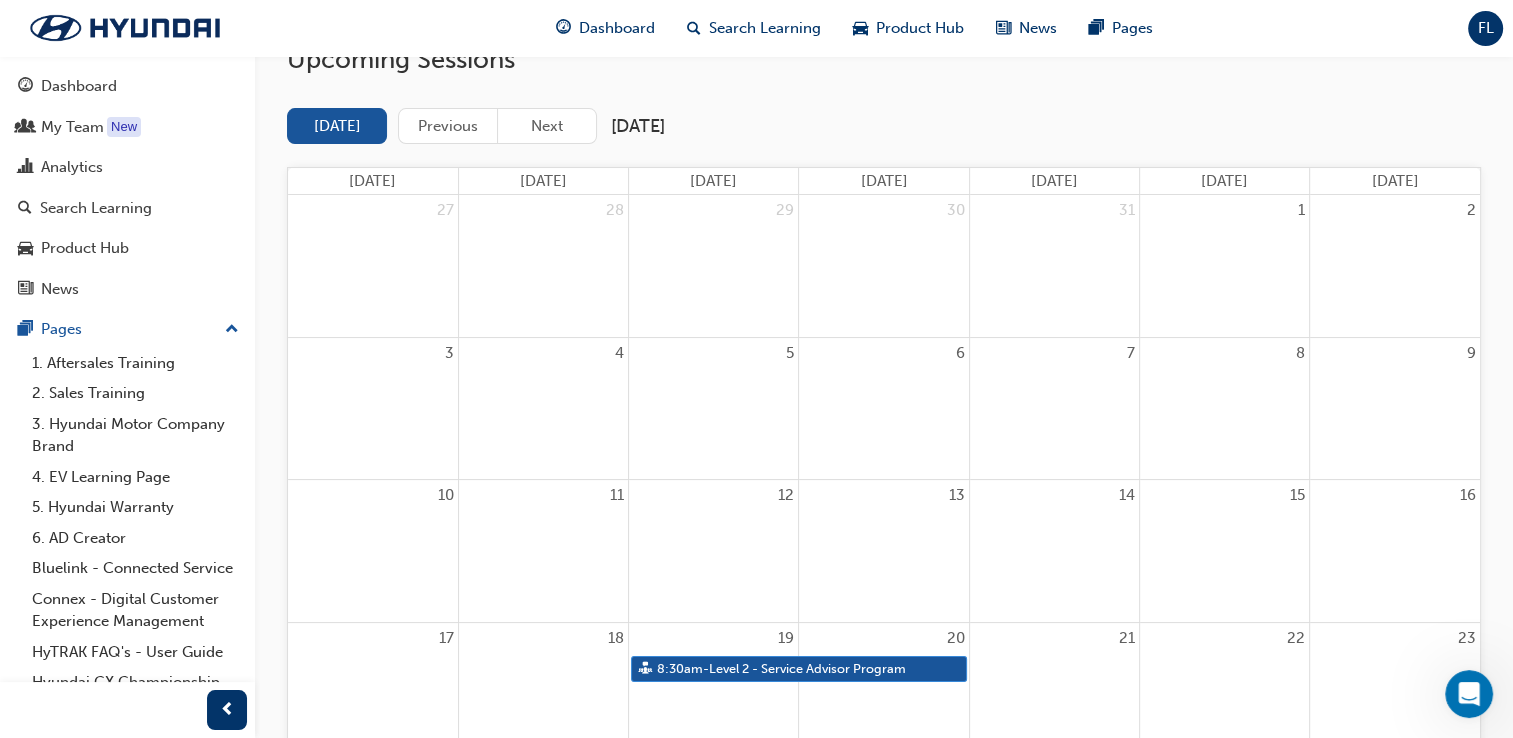 scroll, scrollTop: 0, scrollLeft: 0, axis: both 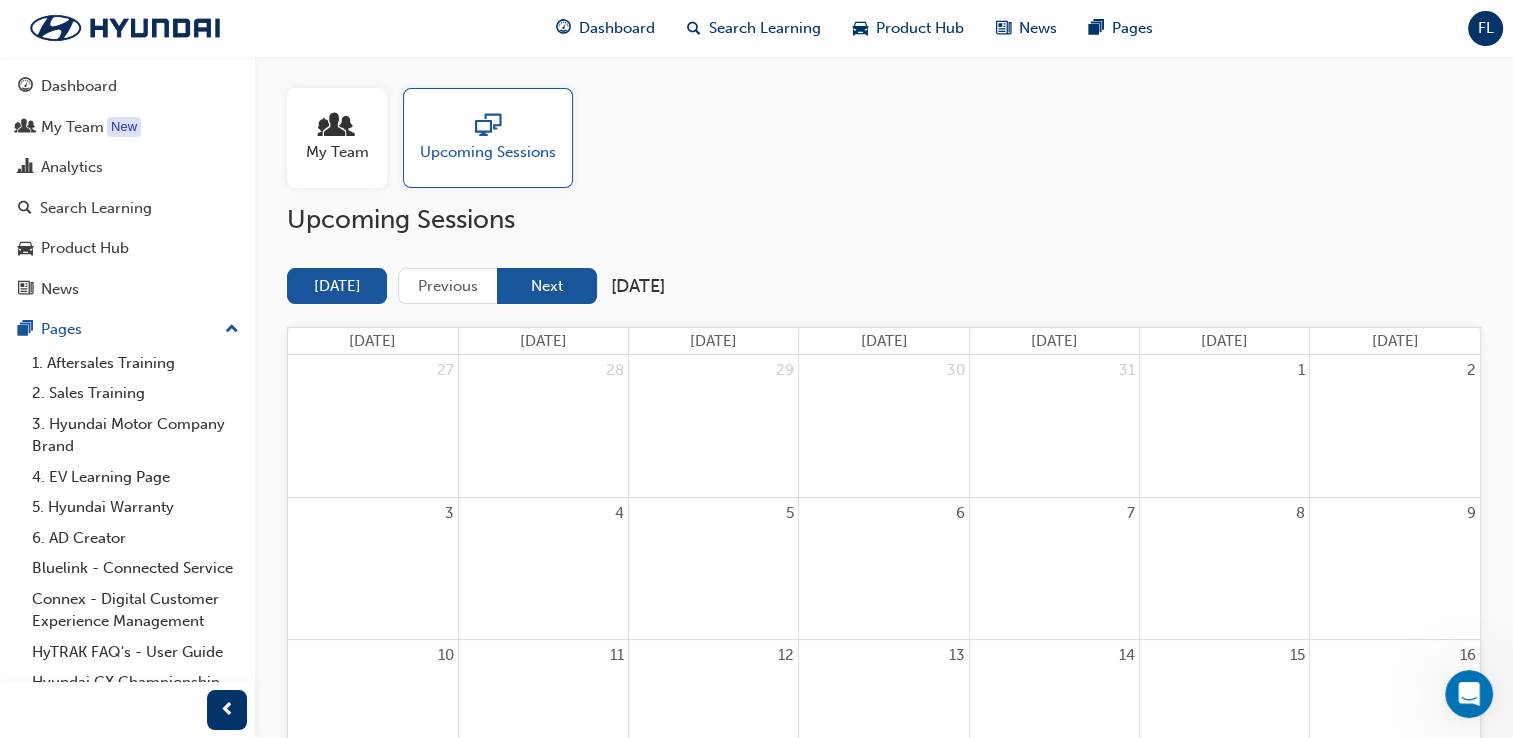 click on "Next" at bounding box center [547, 286] 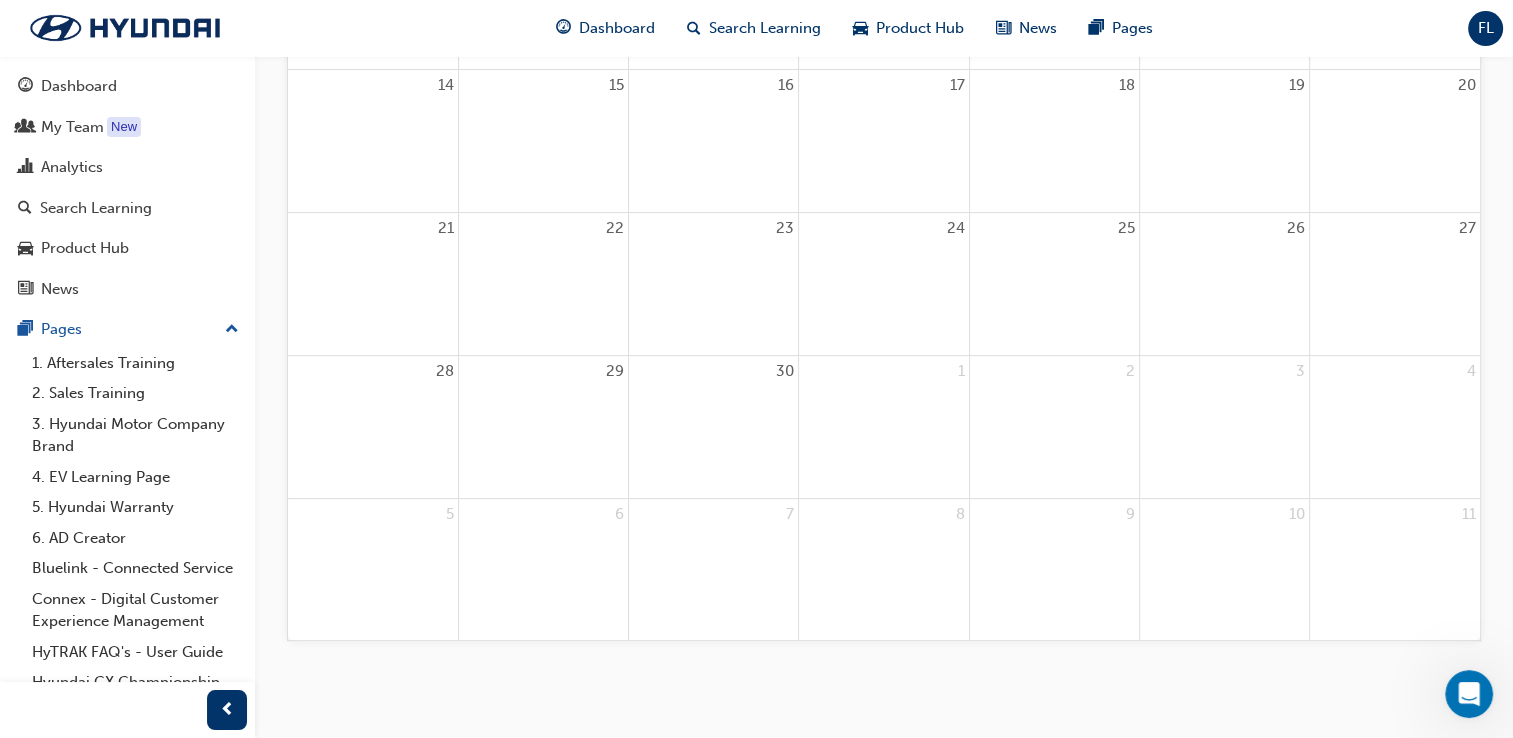 scroll, scrollTop: 0, scrollLeft: 0, axis: both 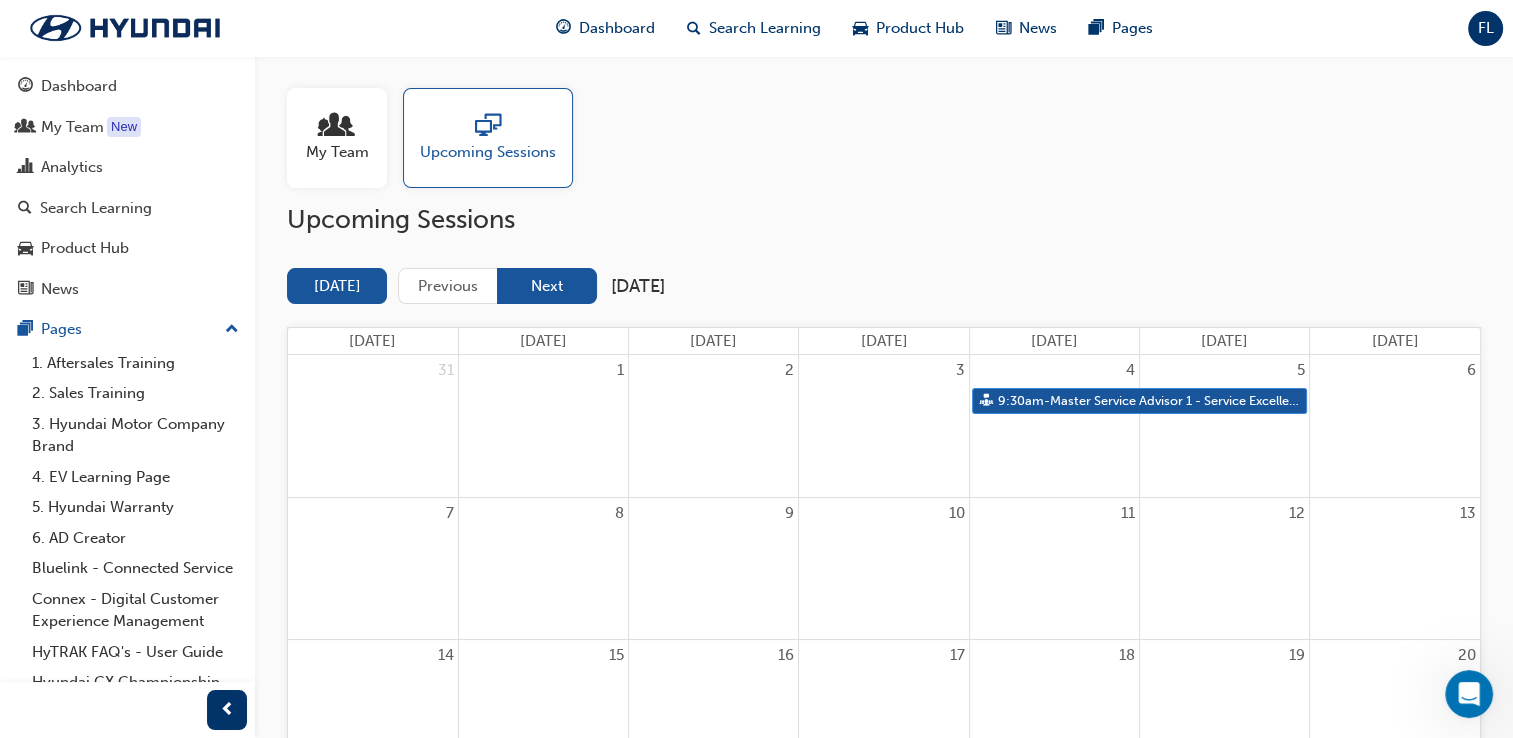 click on "Next" at bounding box center (547, 286) 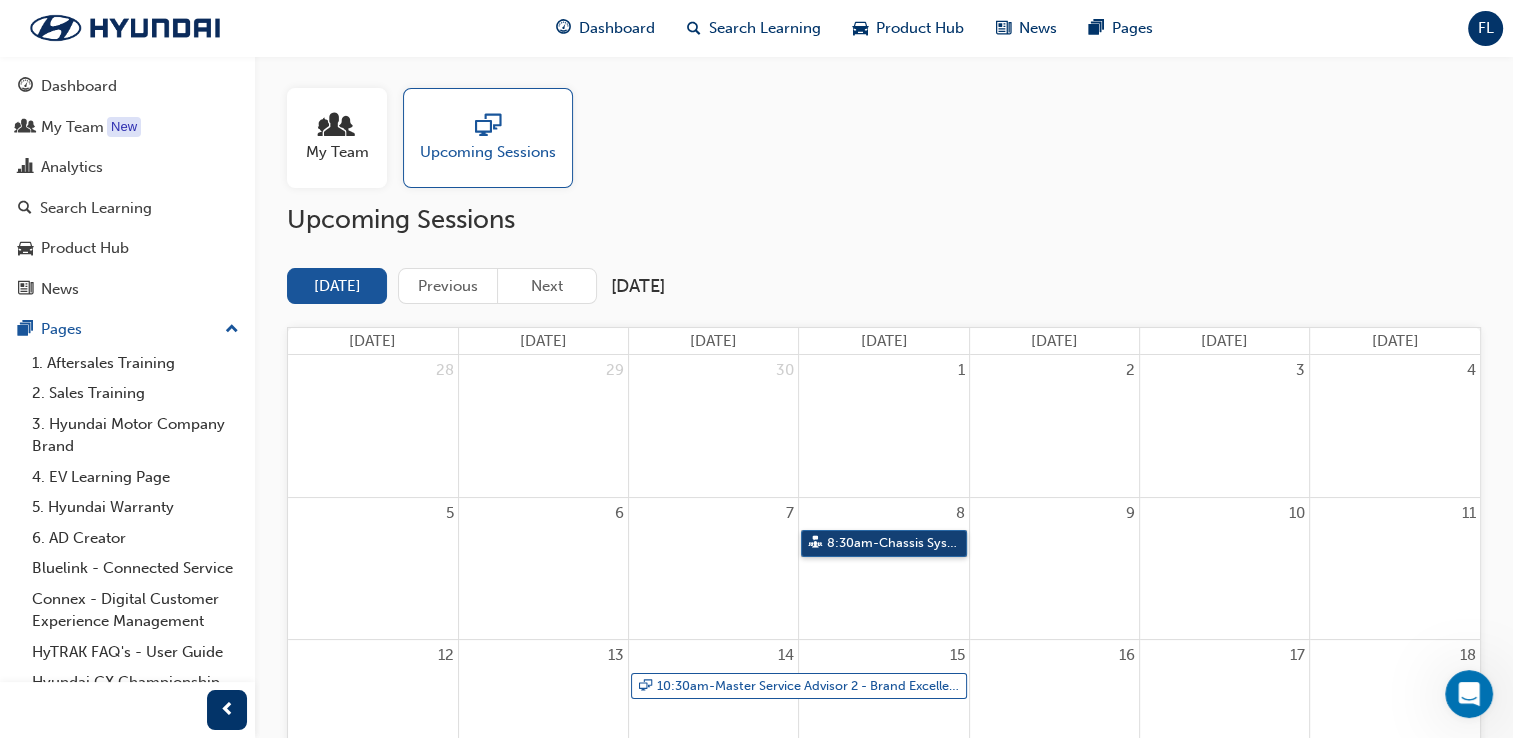 click on "8:30am  -  Chassis Systems Technology" at bounding box center [883, 543] 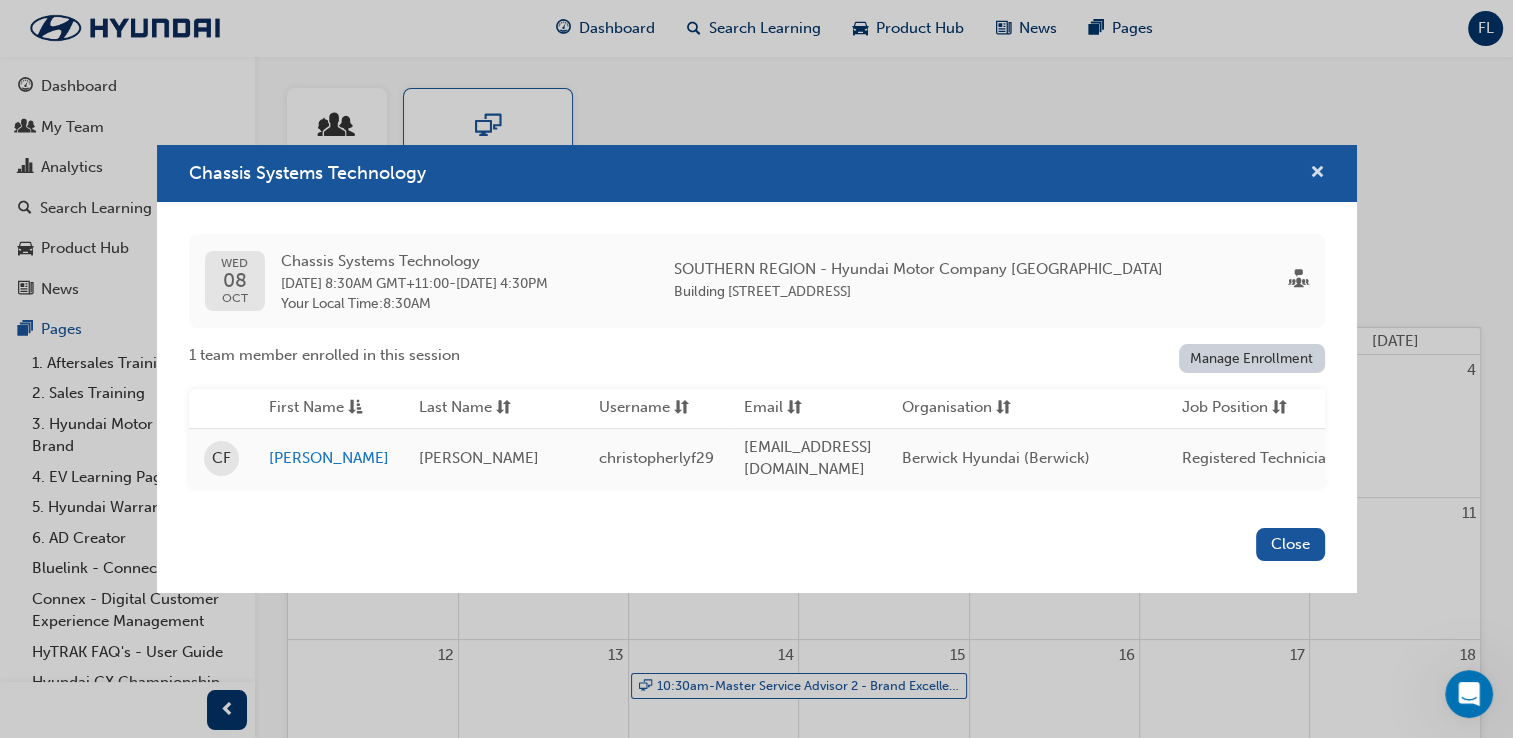 click at bounding box center (1317, 174) 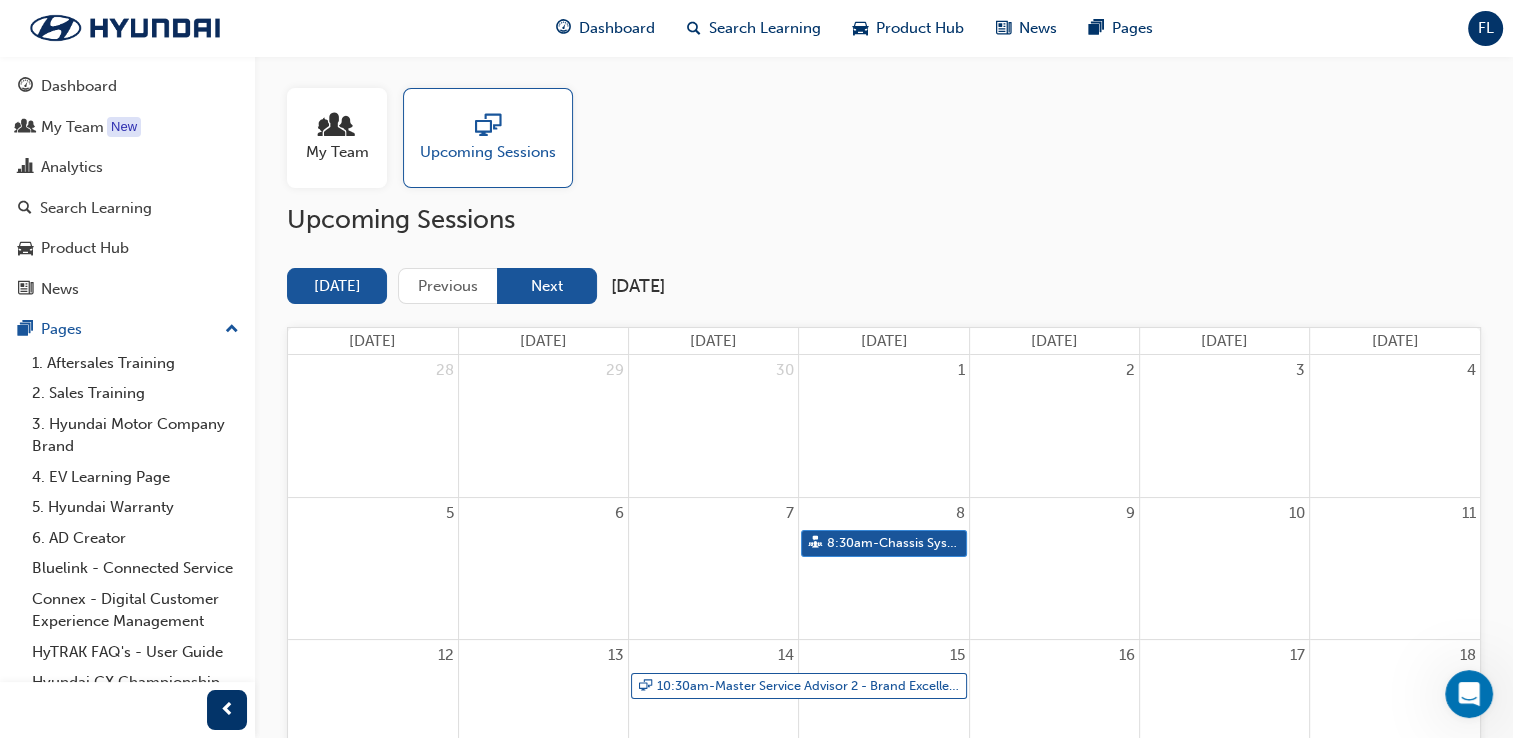 click on "Next" at bounding box center (547, 286) 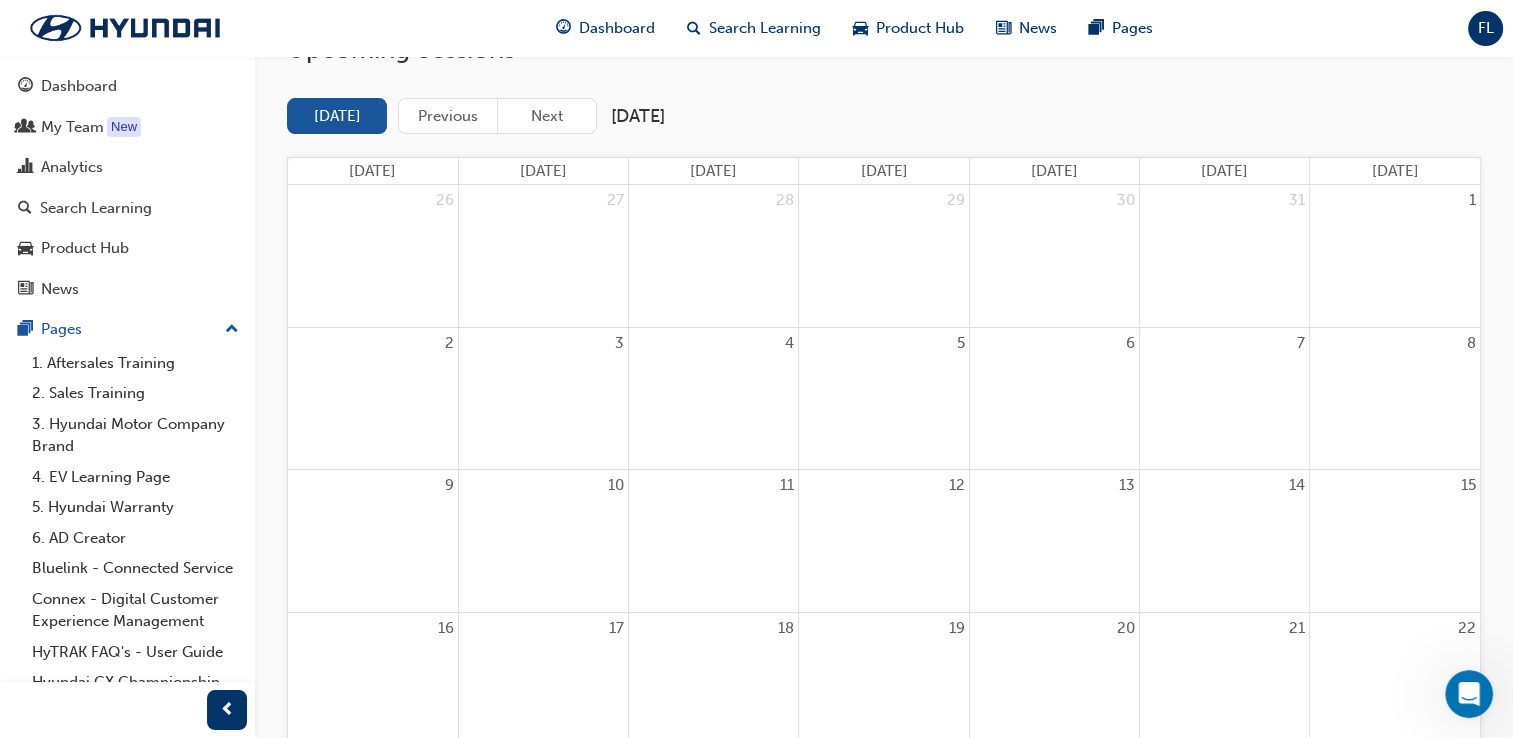 scroll, scrollTop: 0, scrollLeft: 0, axis: both 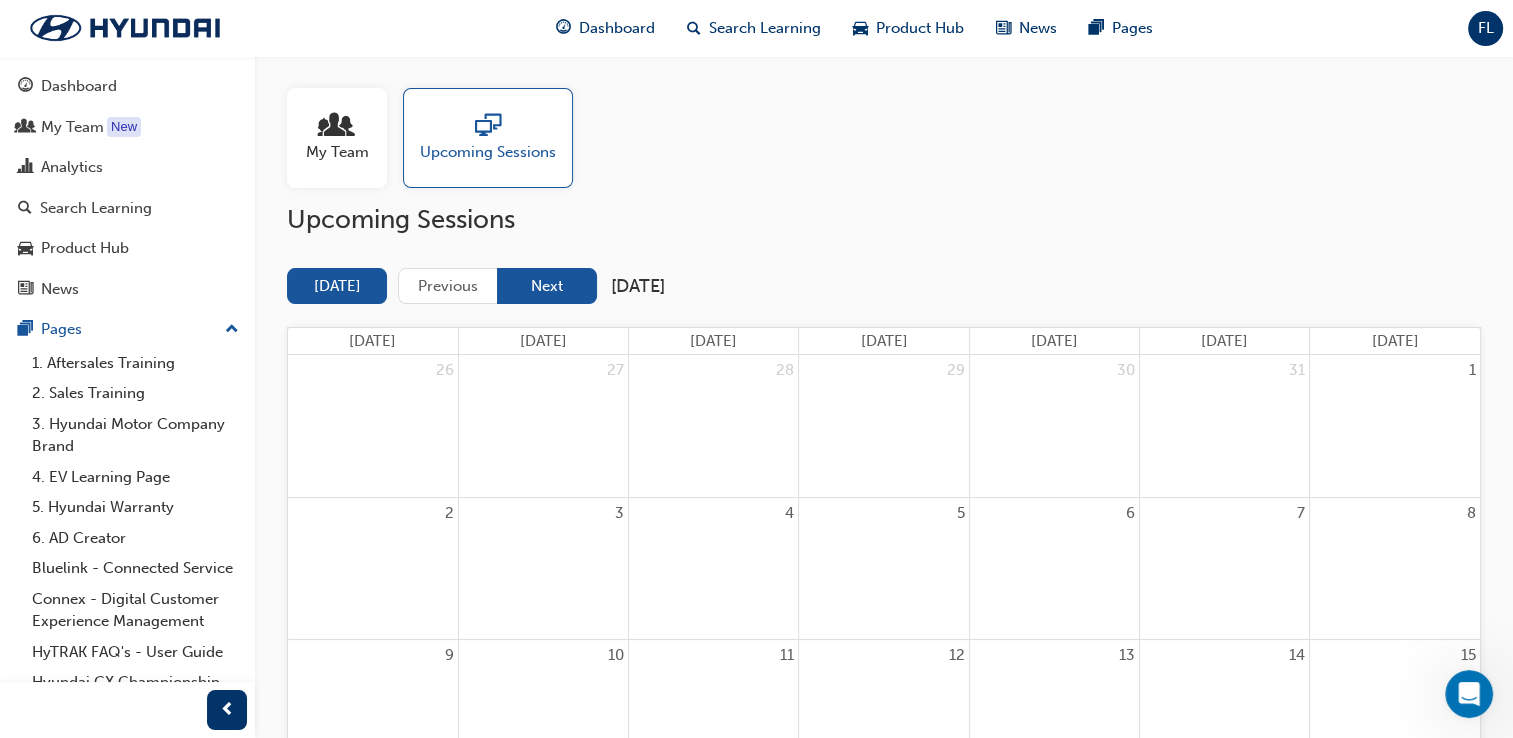 click on "Next" at bounding box center (547, 286) 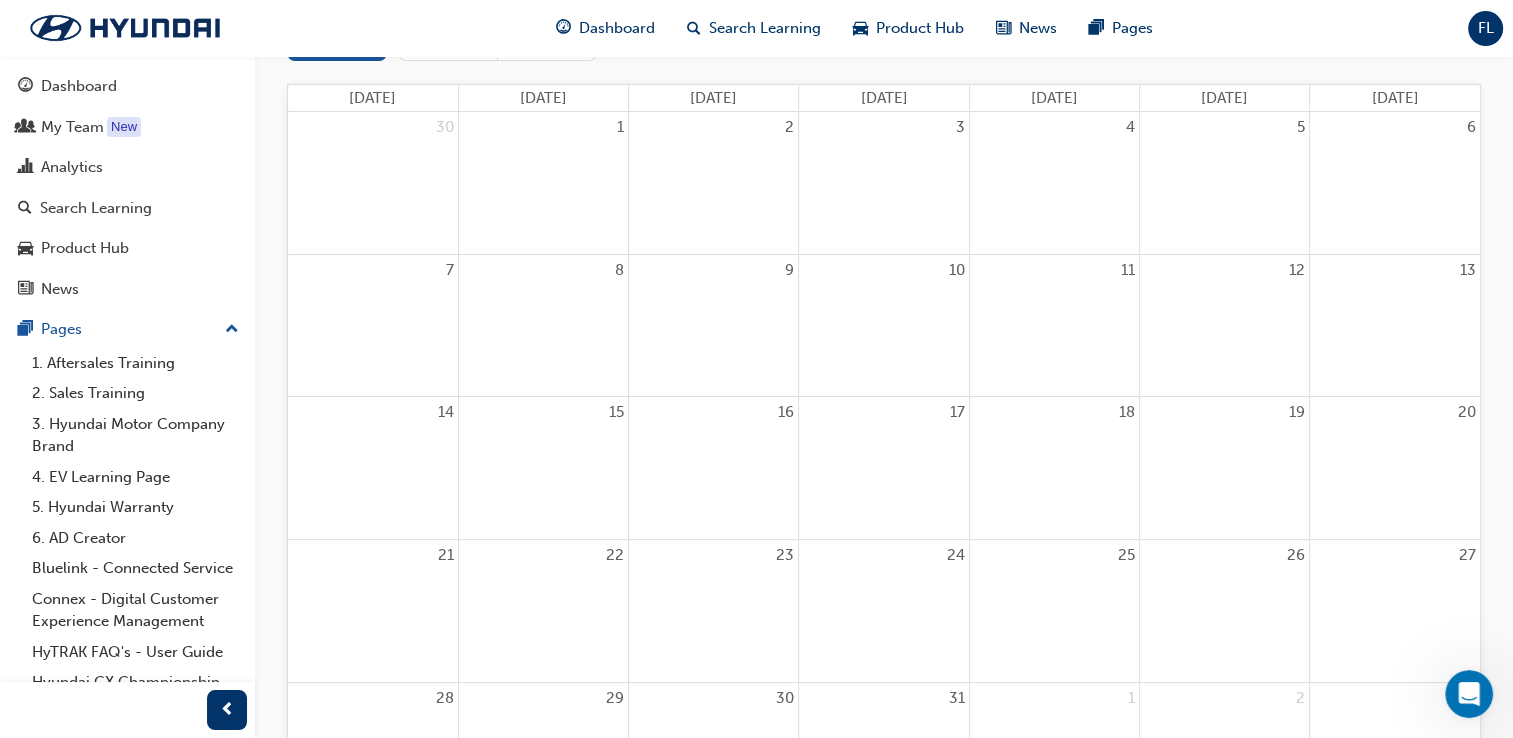 scroll, scrollTop: 0, scrollLeft: 0, axis: both 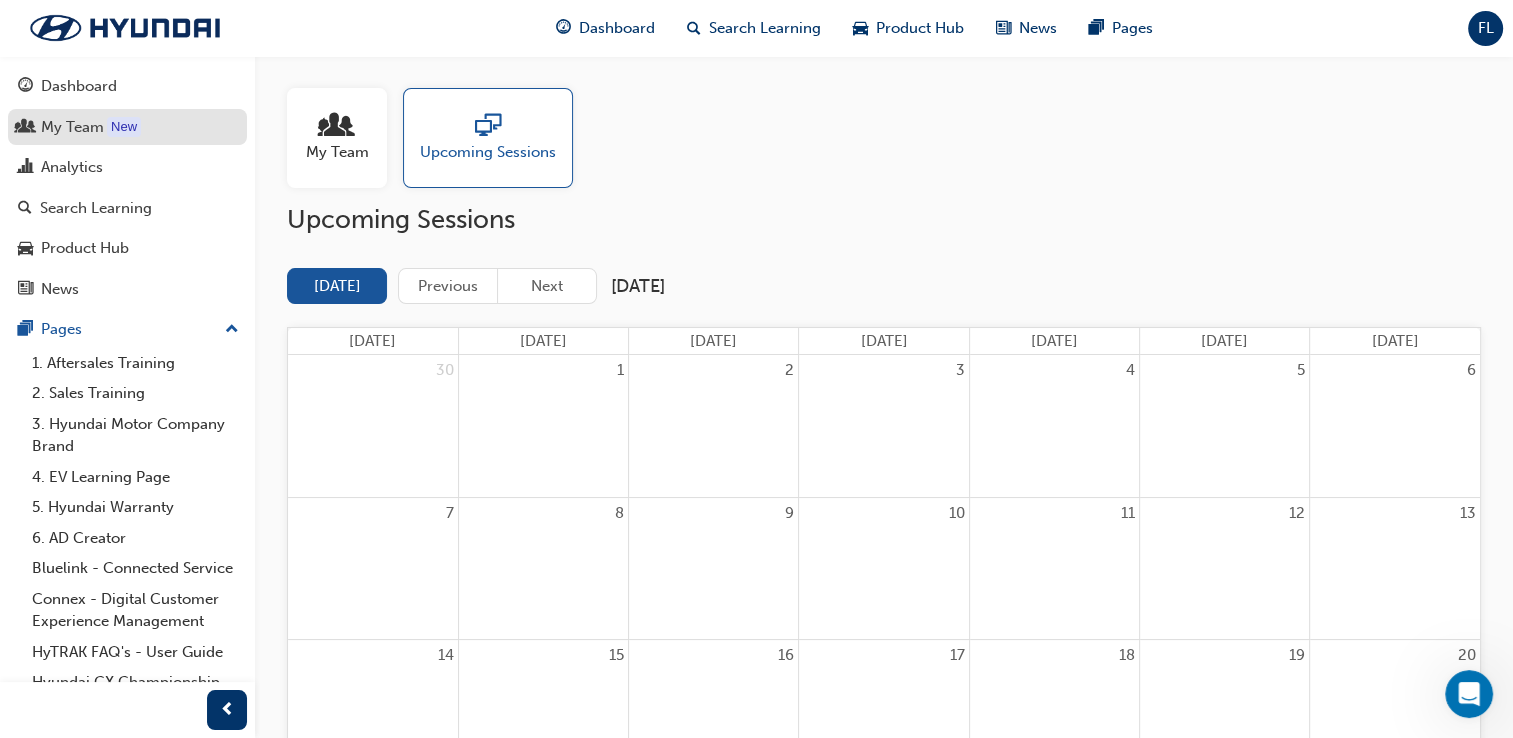 click on "My Team" at bounding box center (72, 127) 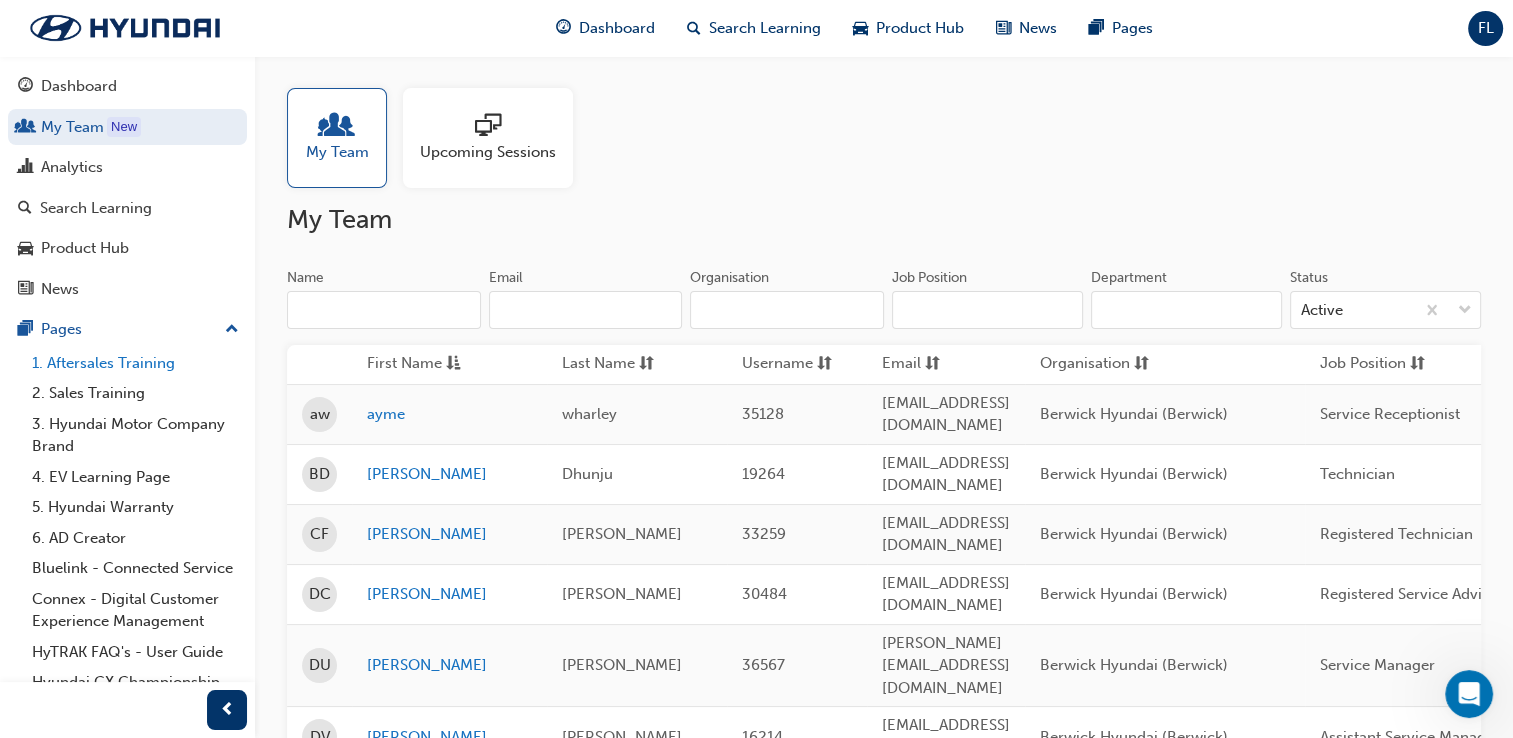 click on "1. Aftersales Training" at bounding box center (135, 363) 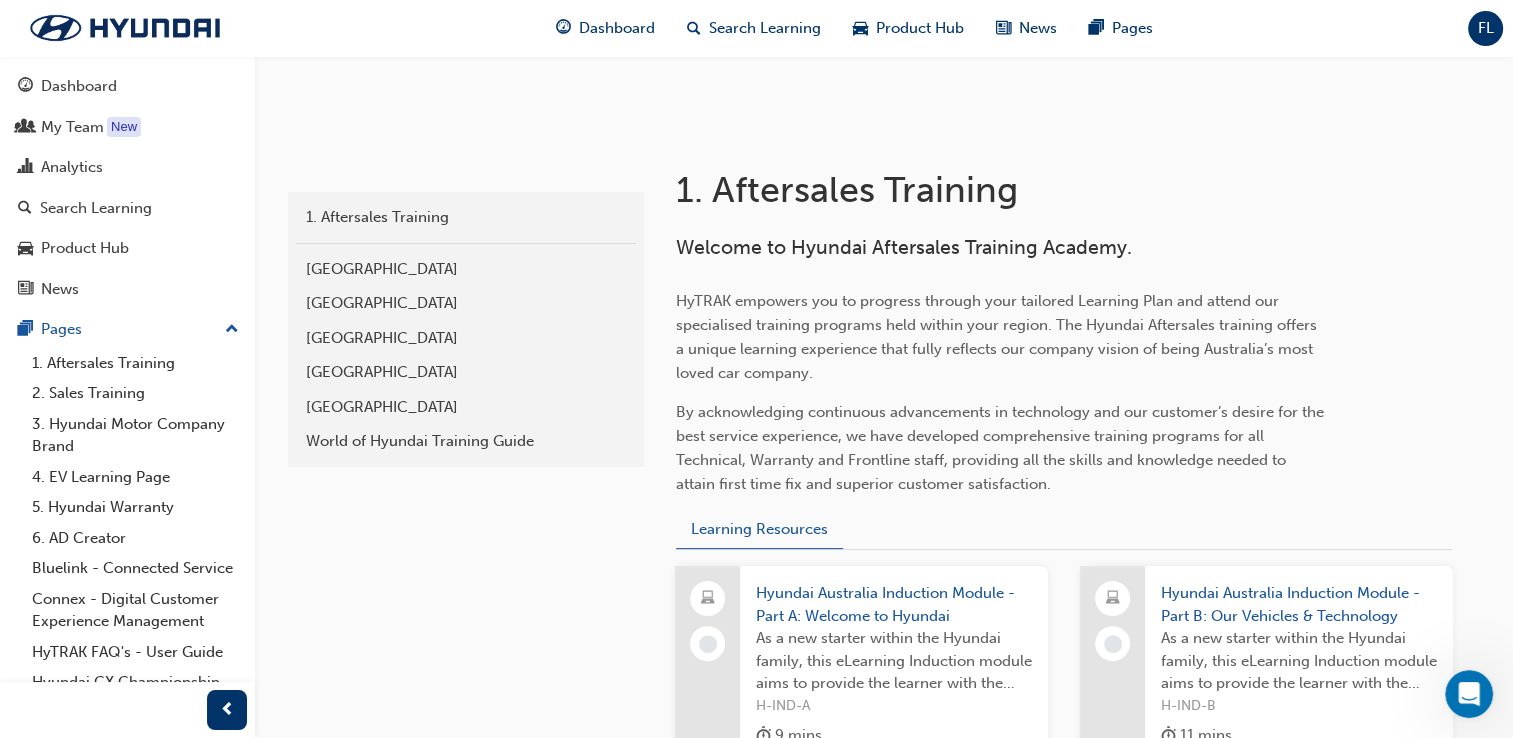 scroll, scrollTop: 300, scrollLeft: 0, axis: vertical 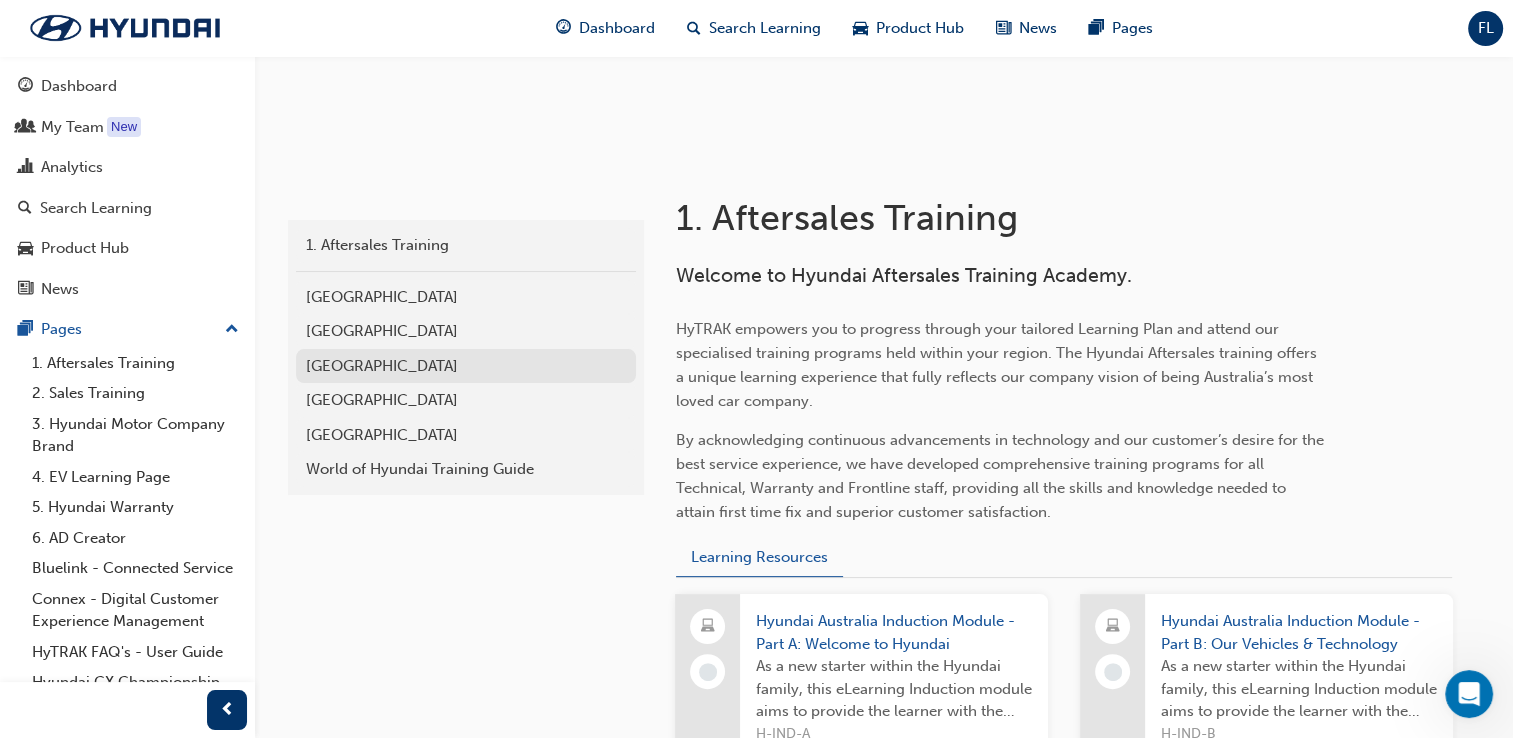 click on "Southern Region" at bounding box center (466, 366) 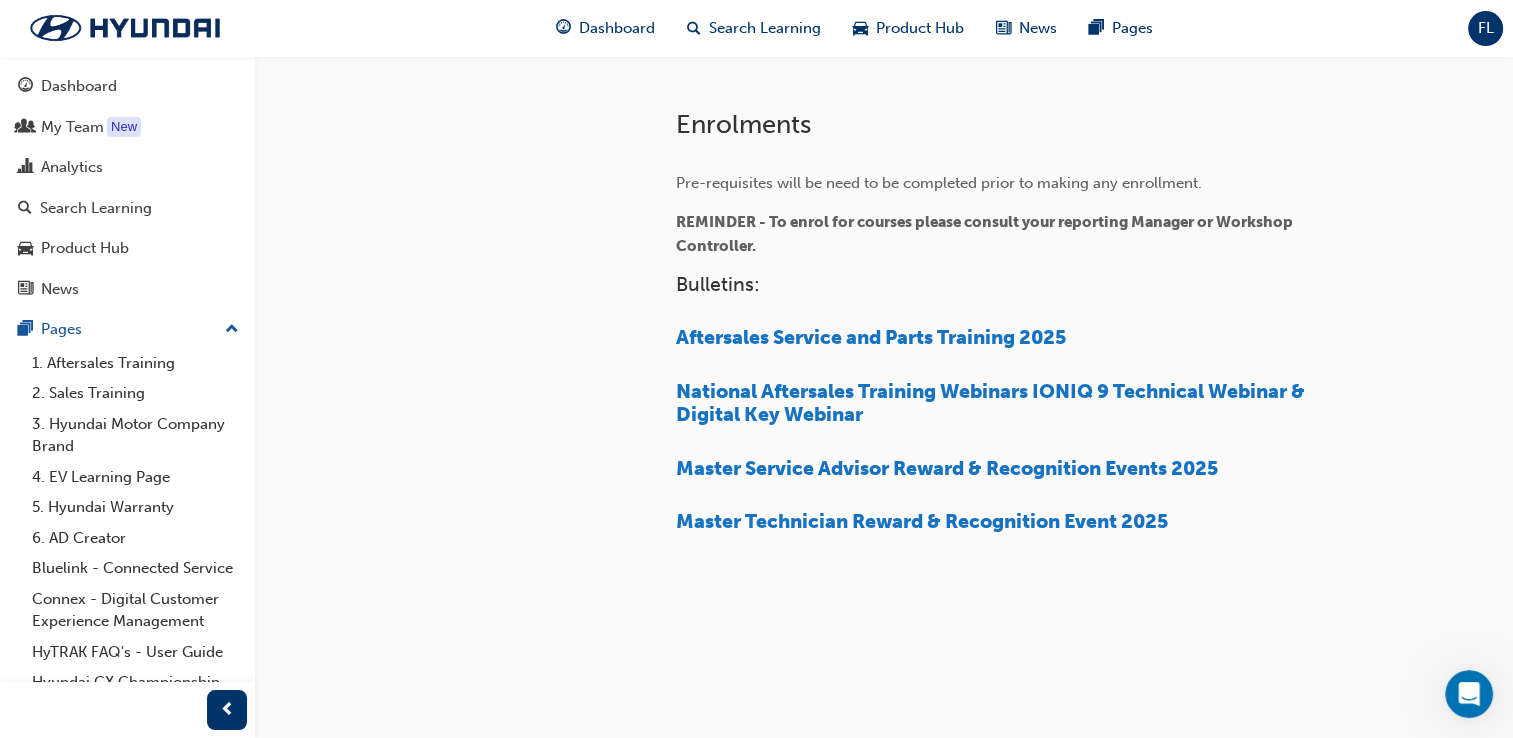 scroll, scrollTop: 656, scrollLeft: 0, axis: vertical 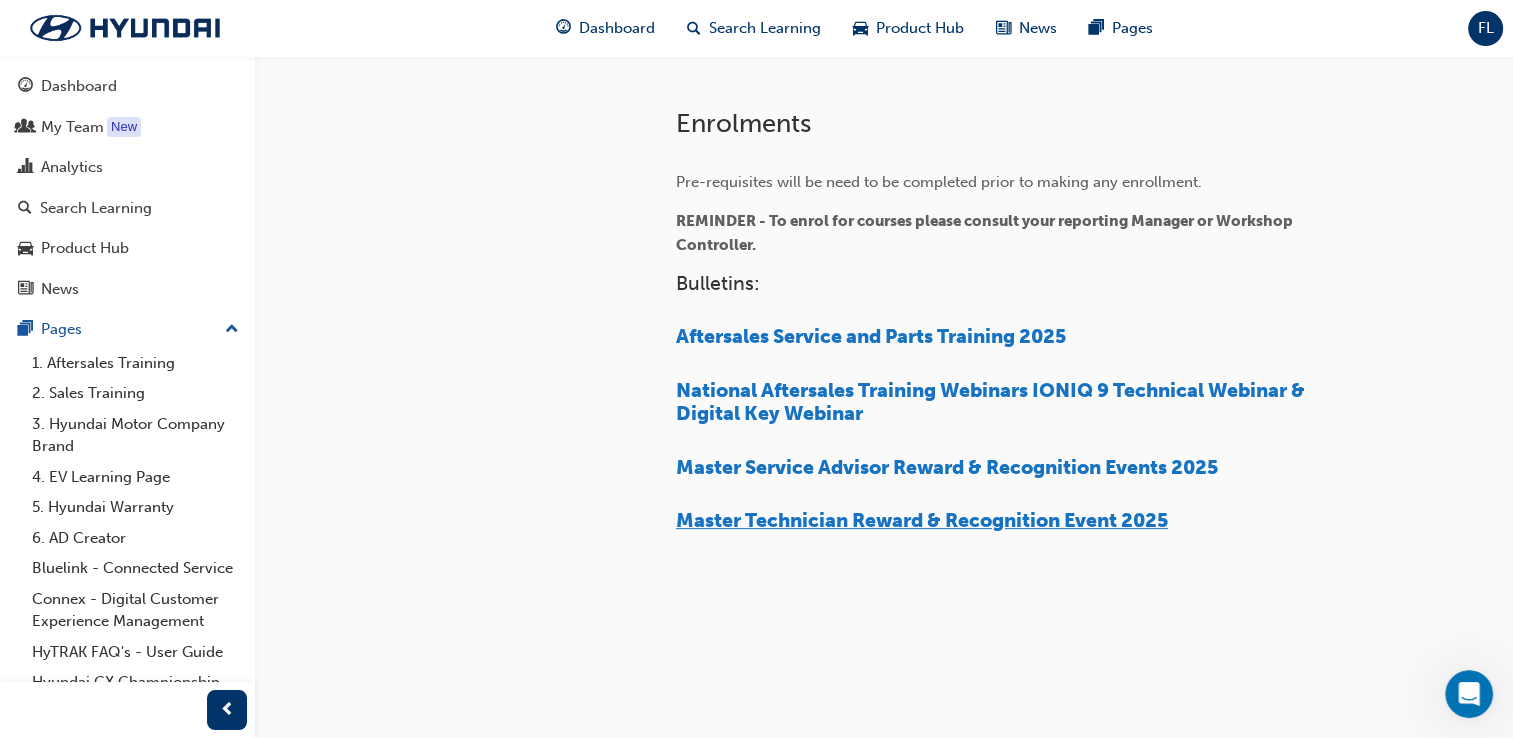 click on "Master Technician Reward & Recognition Event 2025" at bounding box center (922, 520) 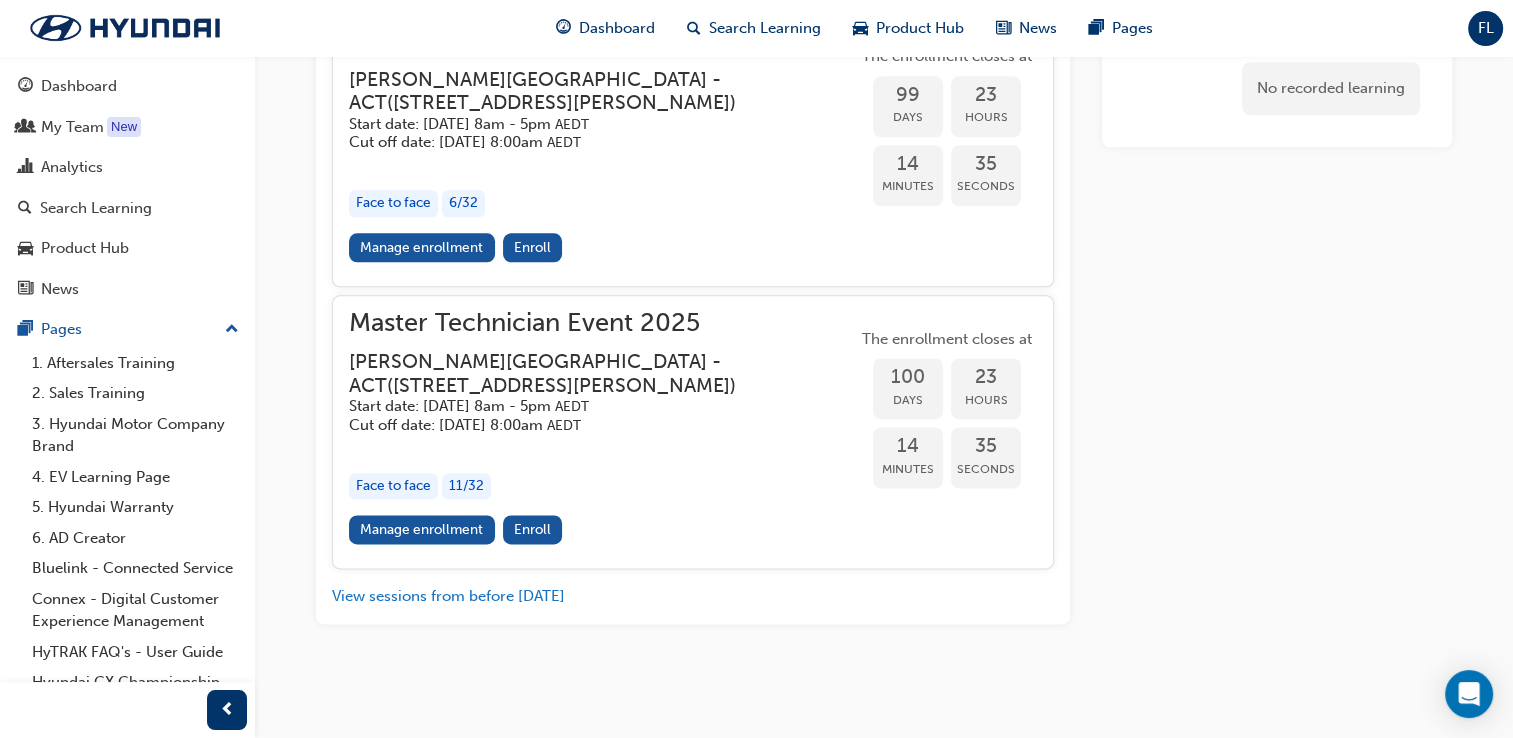 scroll, scrollTop: 2828, scrollLeft: 0, axis: vertical 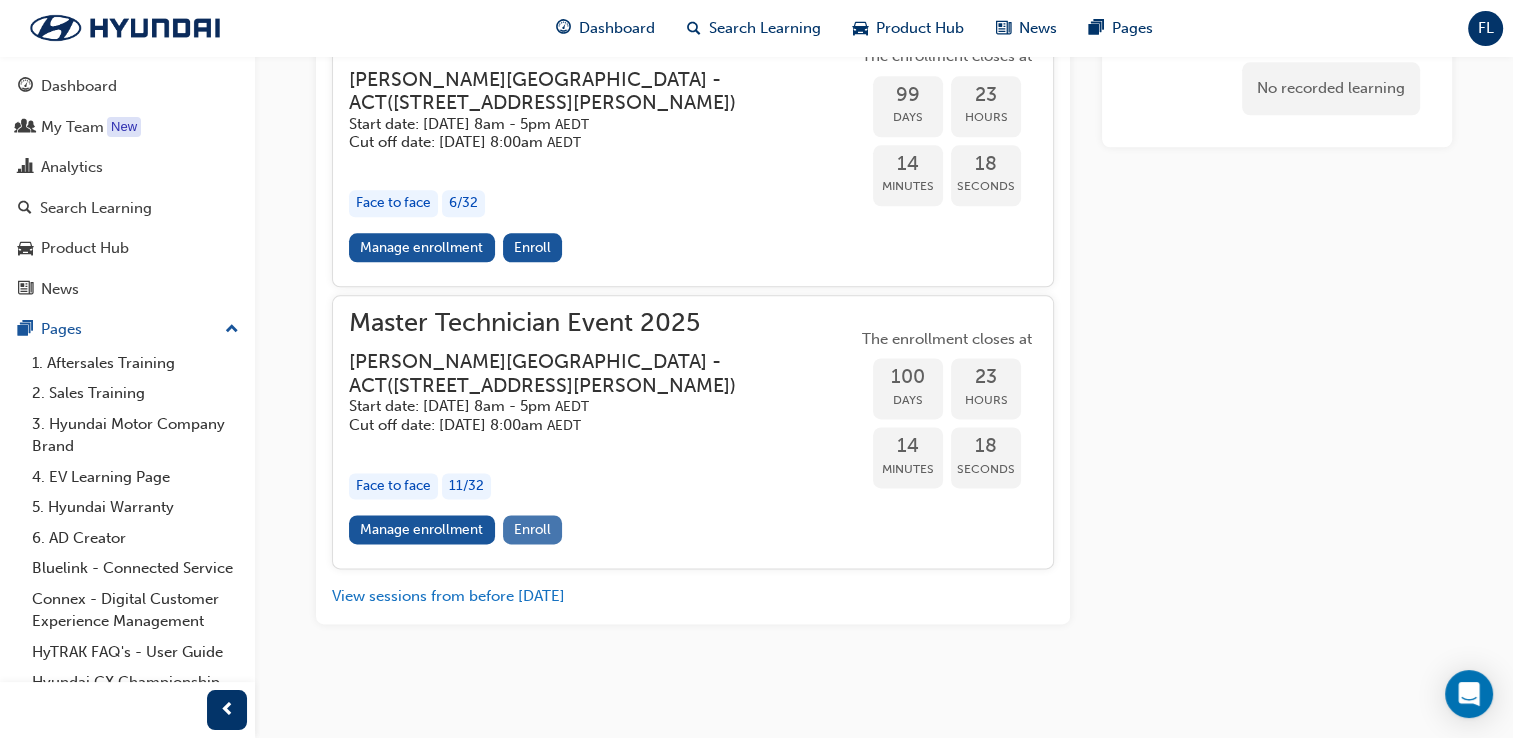 click on "Enroll" at bounding box center (532, 529) 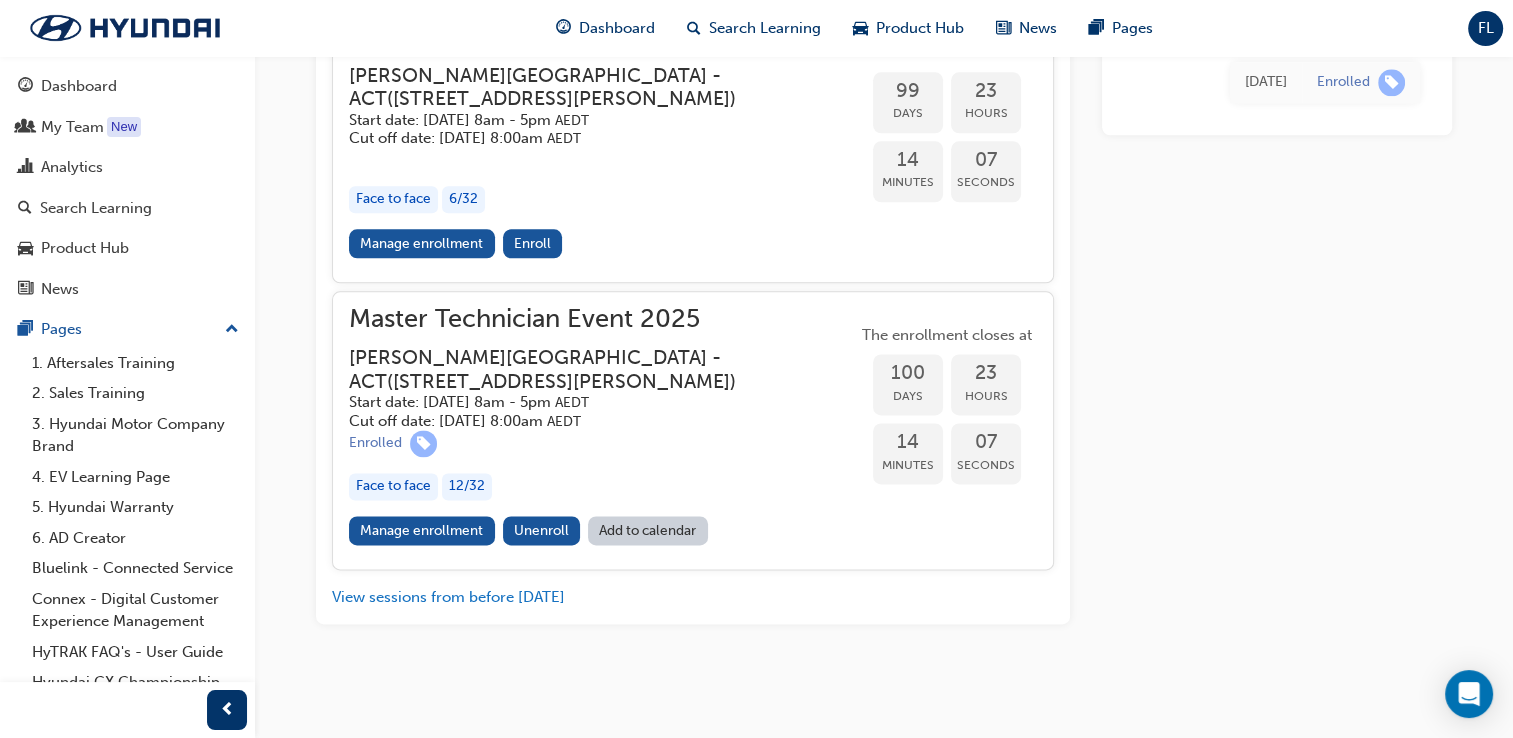 scroll, scrollTop: 2833, scrollLeft: 0, axis: vertical 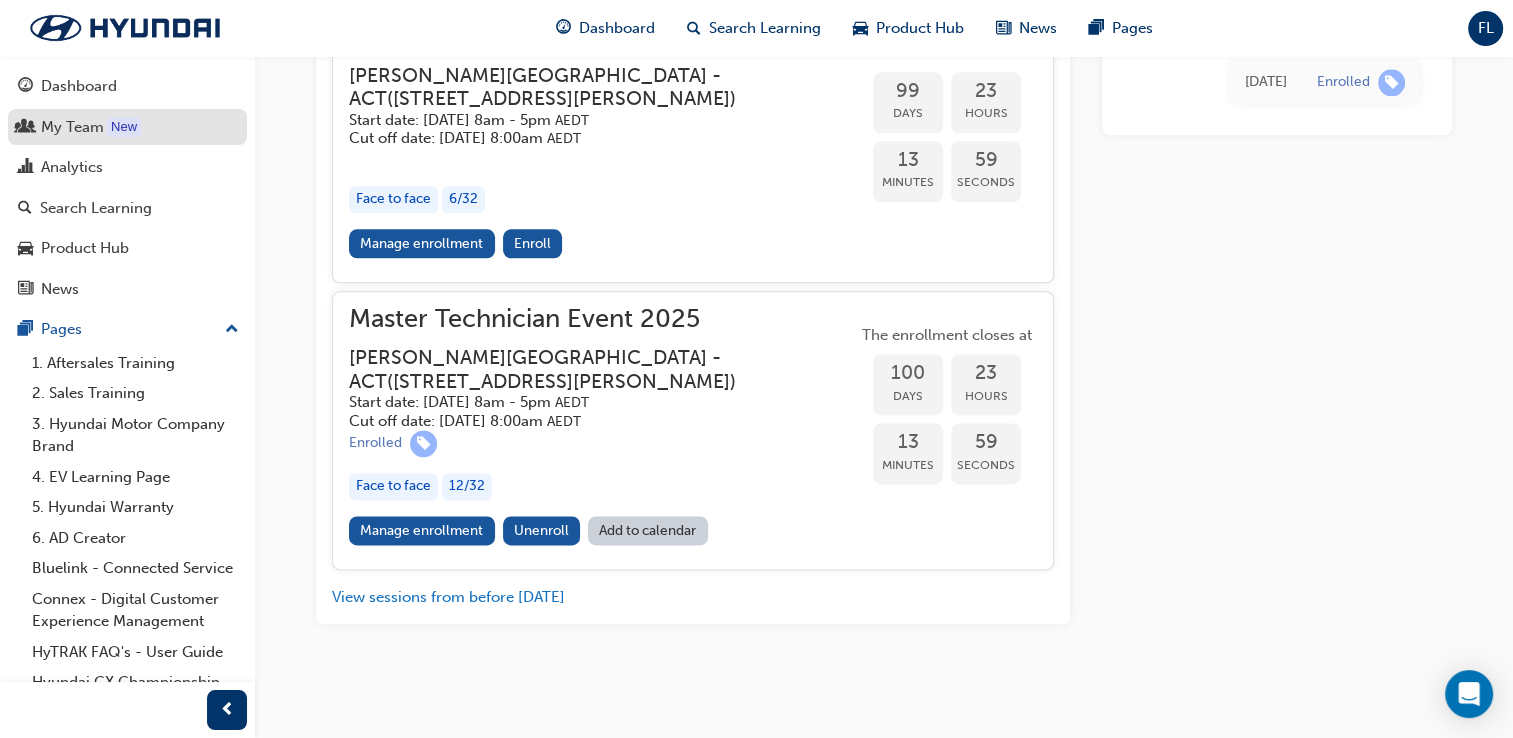 click on "My Team" at bounding box center (72, 127) 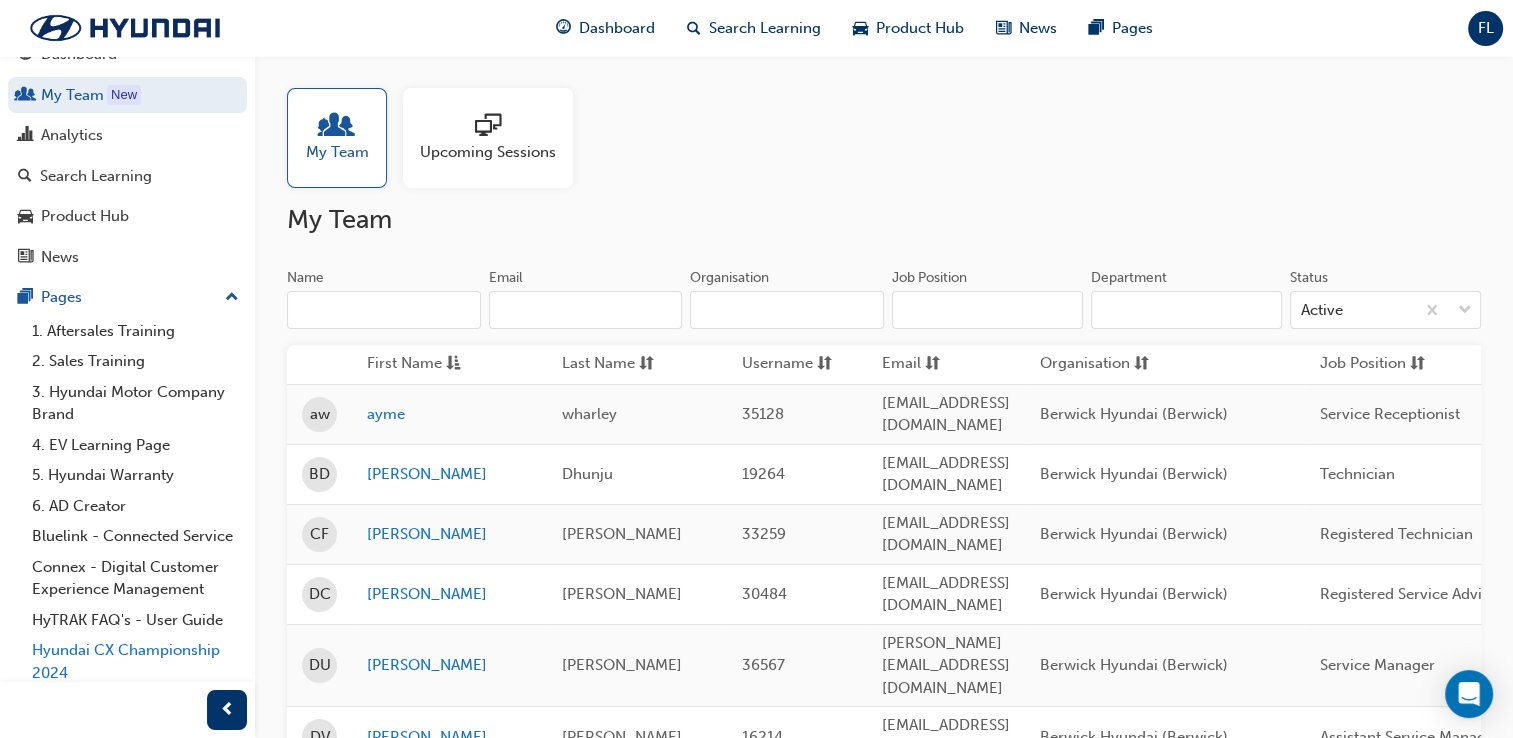scroll, scrollTop: 0, scrollLeft: 0, axis: both 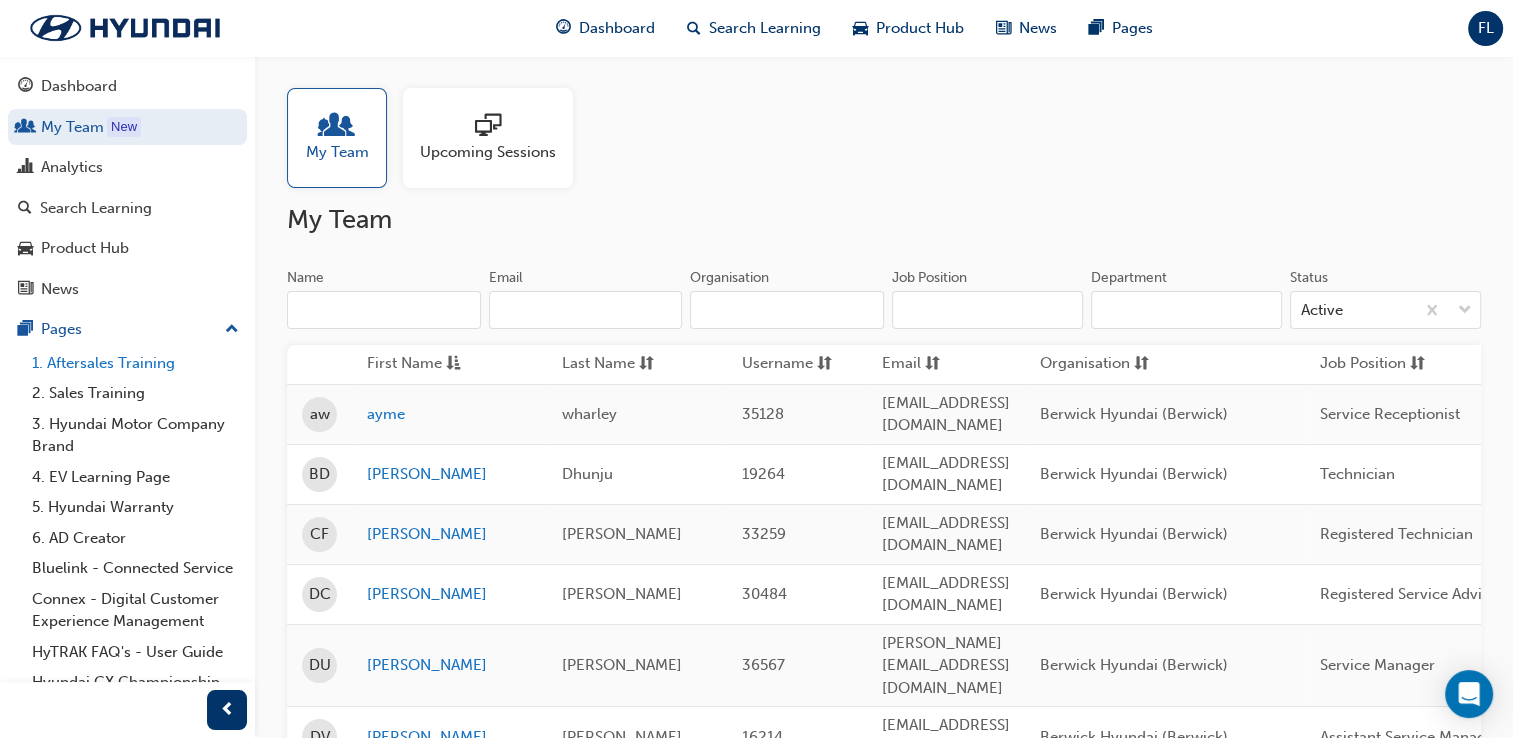 click on "1. Aftersales Training" at bounding box center (135, 363) 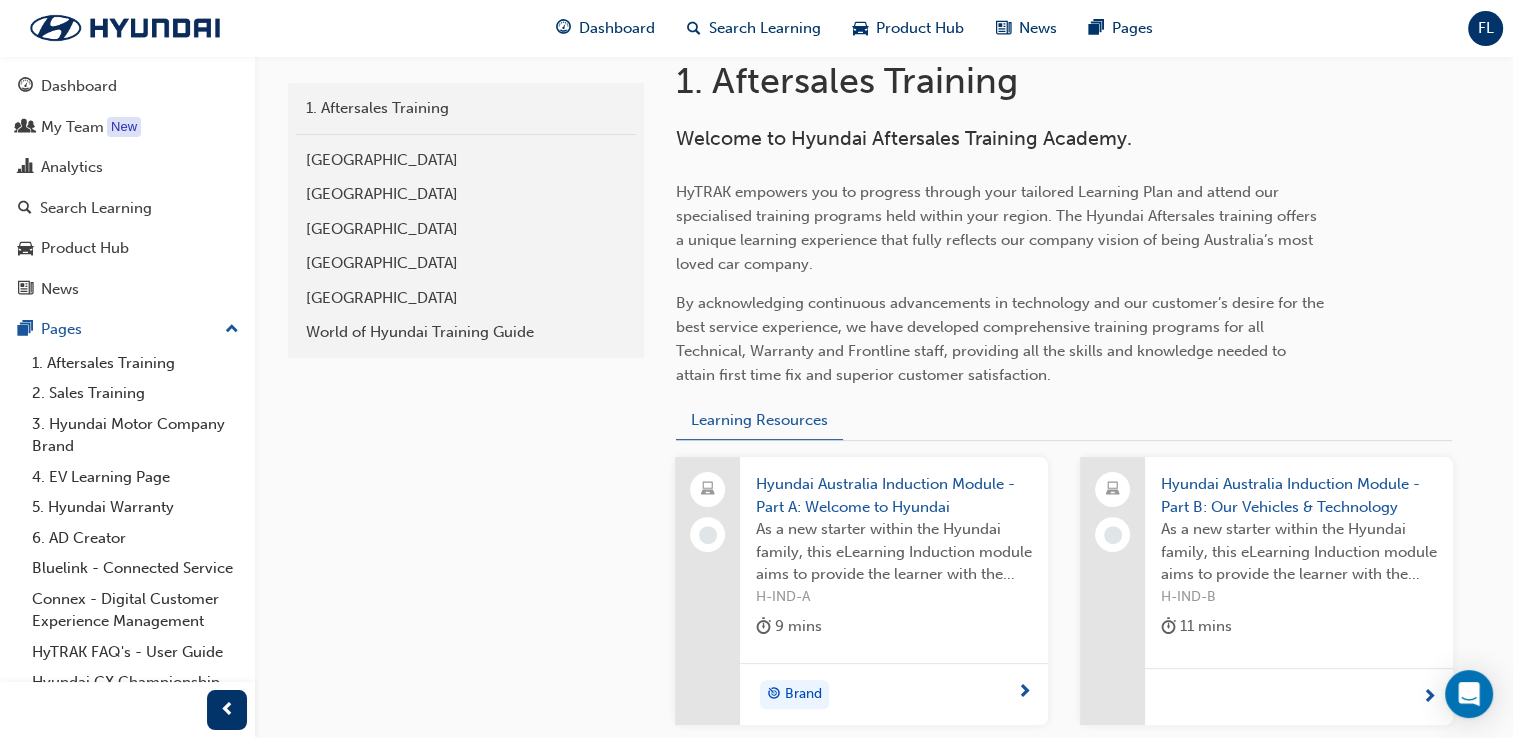 scroll, scrollTop: 434, scrollLeft: 0, axis: vertical 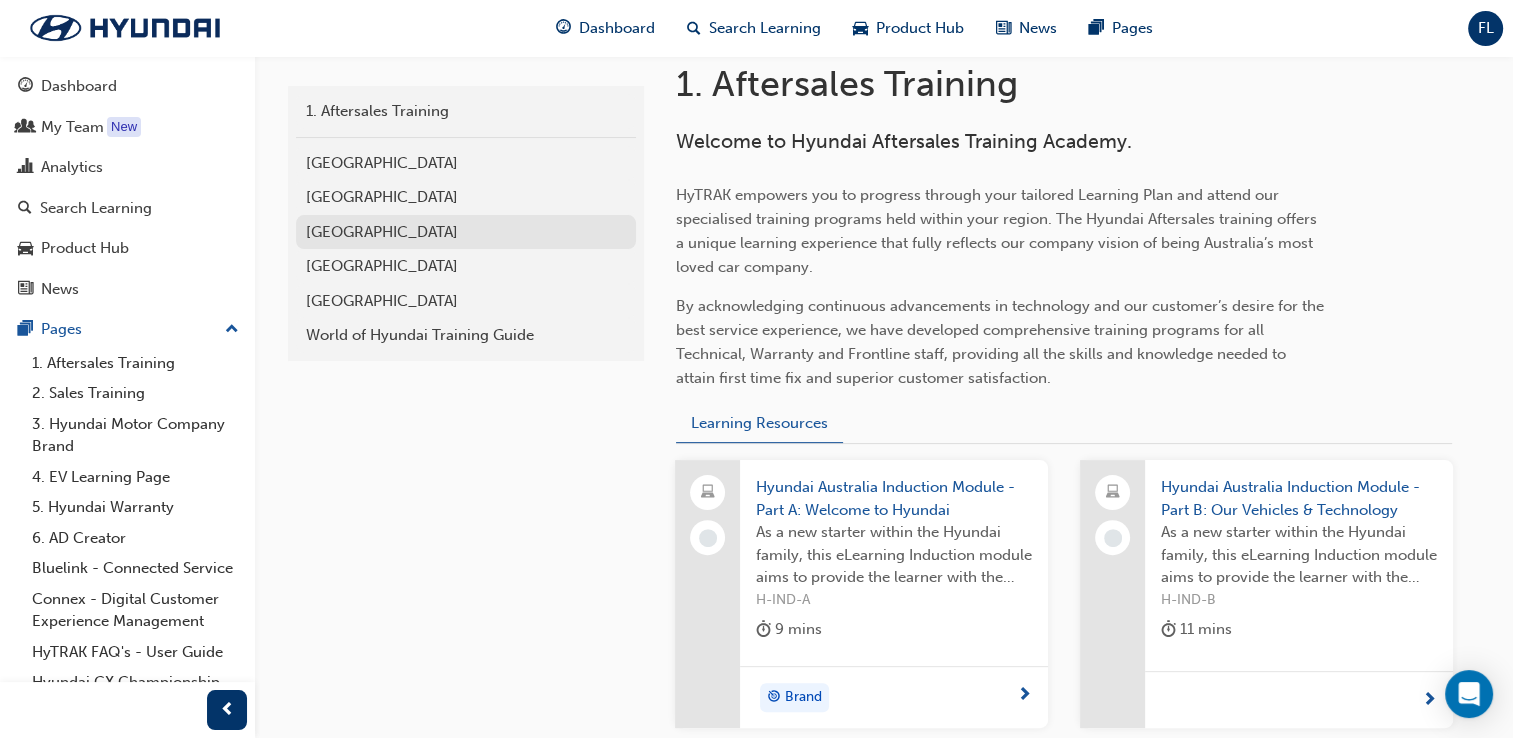 click on "Southern Region" at bounding box center [466, 232] 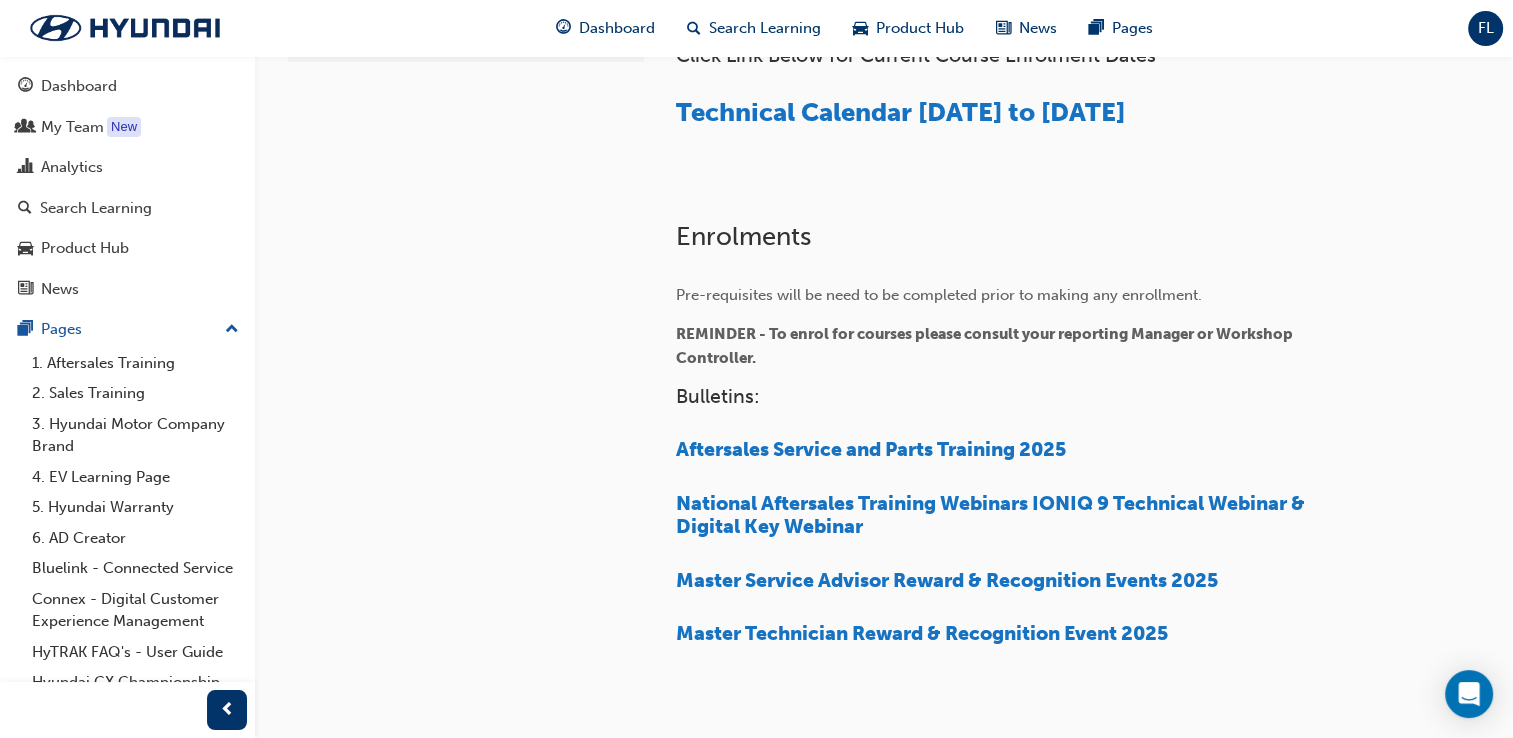 scroll, scrollTop: 656, scrollLeft: 0, axis: vertical 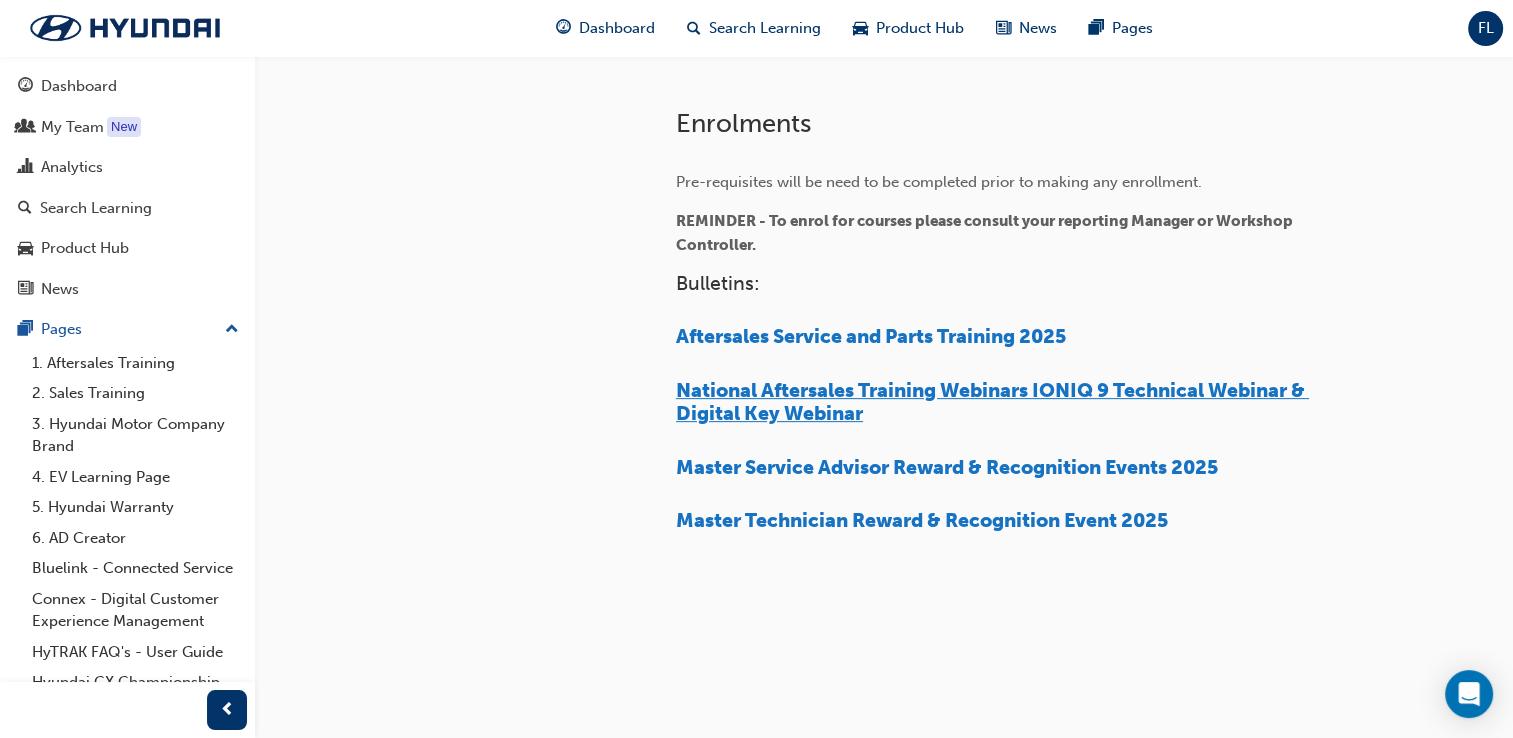 click on "National Aftersales Training Webinars IONIQ 9 Technical Webinar & Digital Key Webinar" at bounding box center [992, 402] 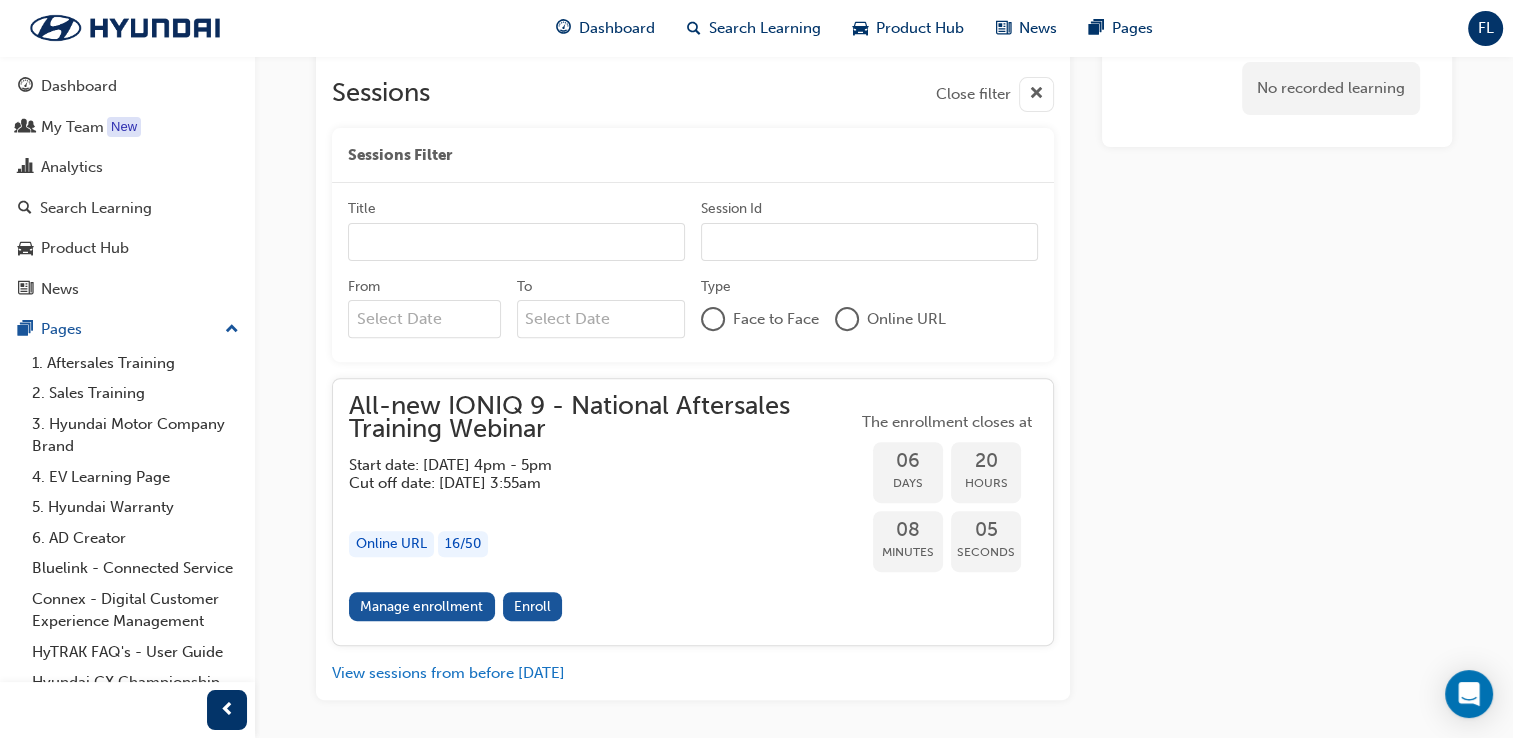 scroll, scrollTop: 710, scrollLeft: 0, axis: vertical 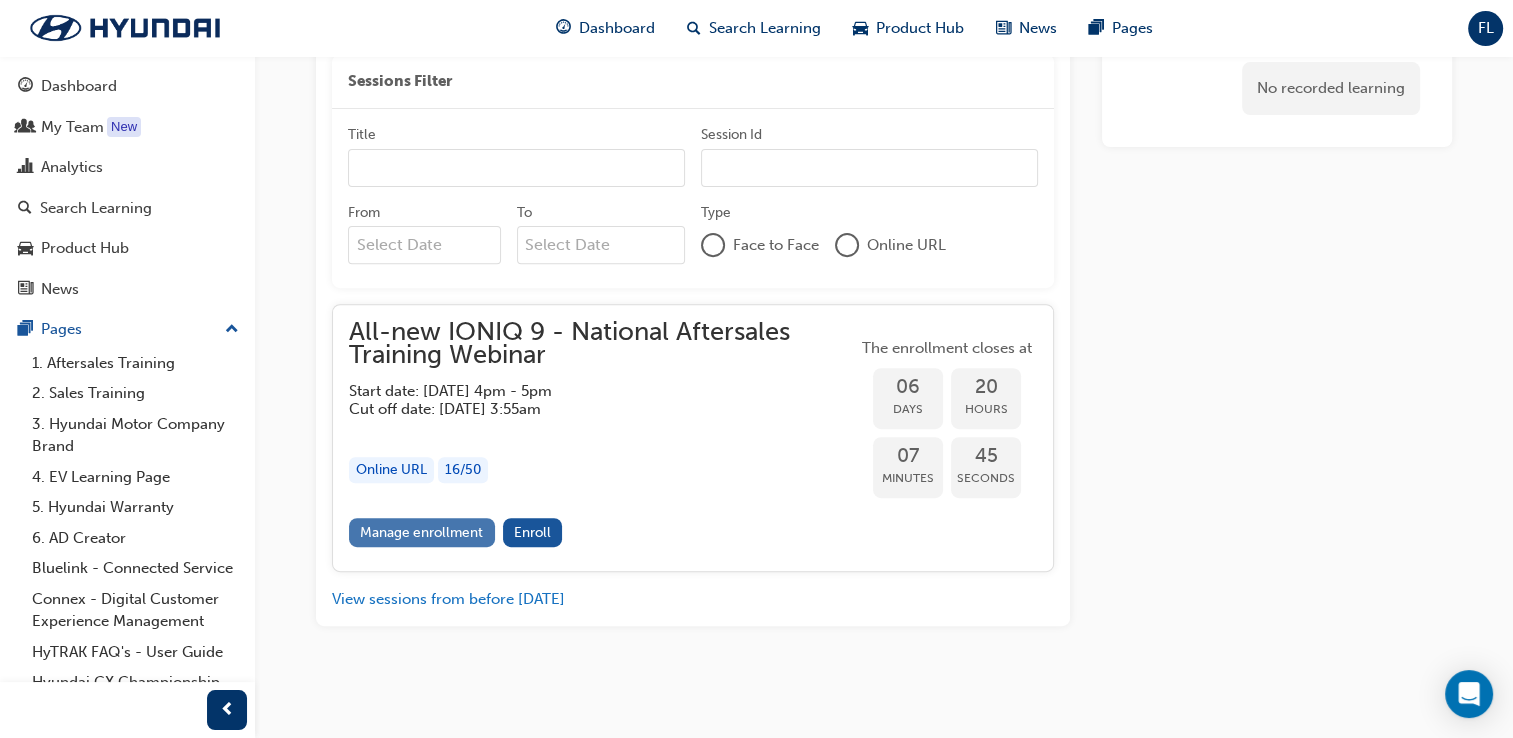 click on "Manage enrollment" at bounding box center (422, 532) 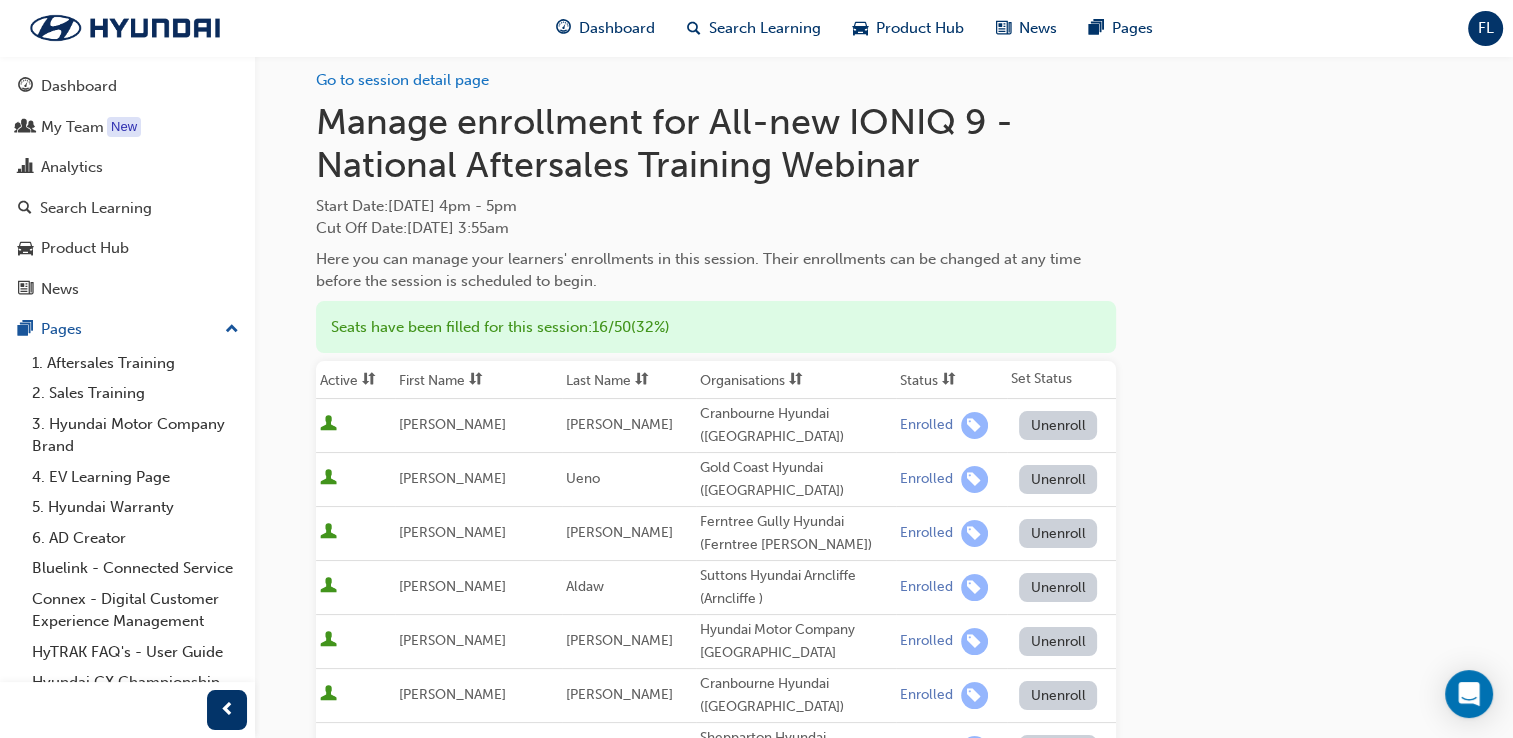 scroll, scrollTop: 0, scrollLeft: 0, axis: both 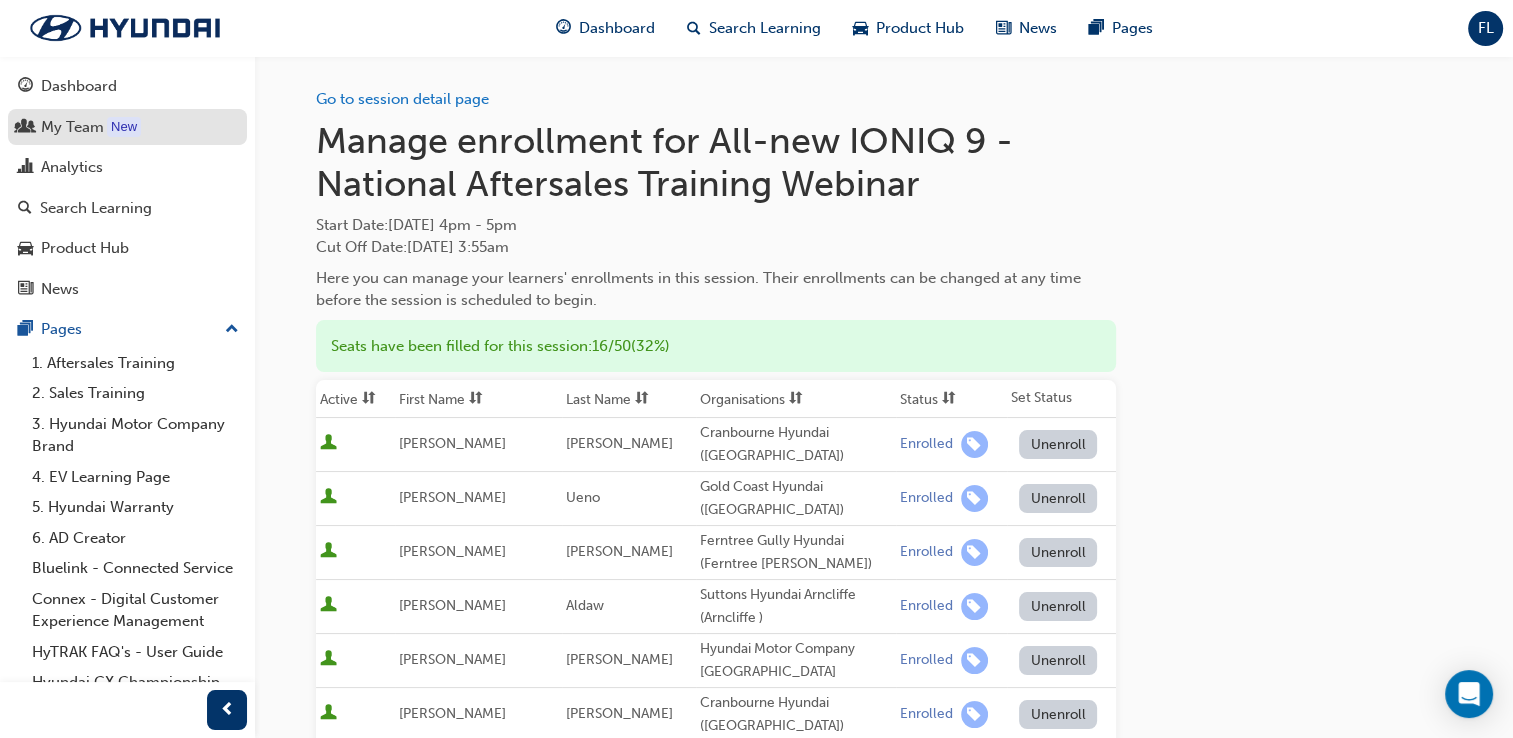 click on "My Team" at bounding box center (72, 127) 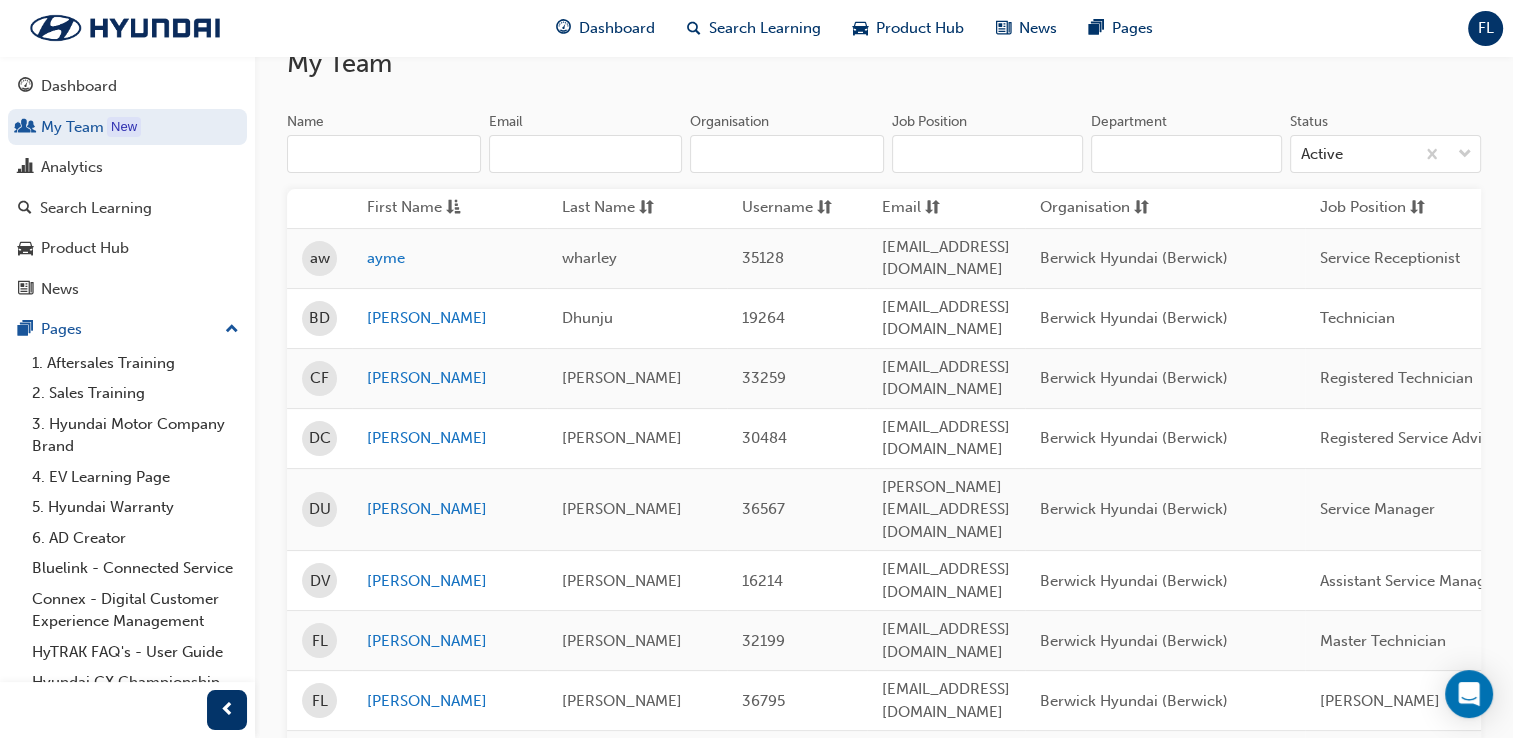 scroll, scrollTop: 200, scrollLeft: 0, axis: vertical 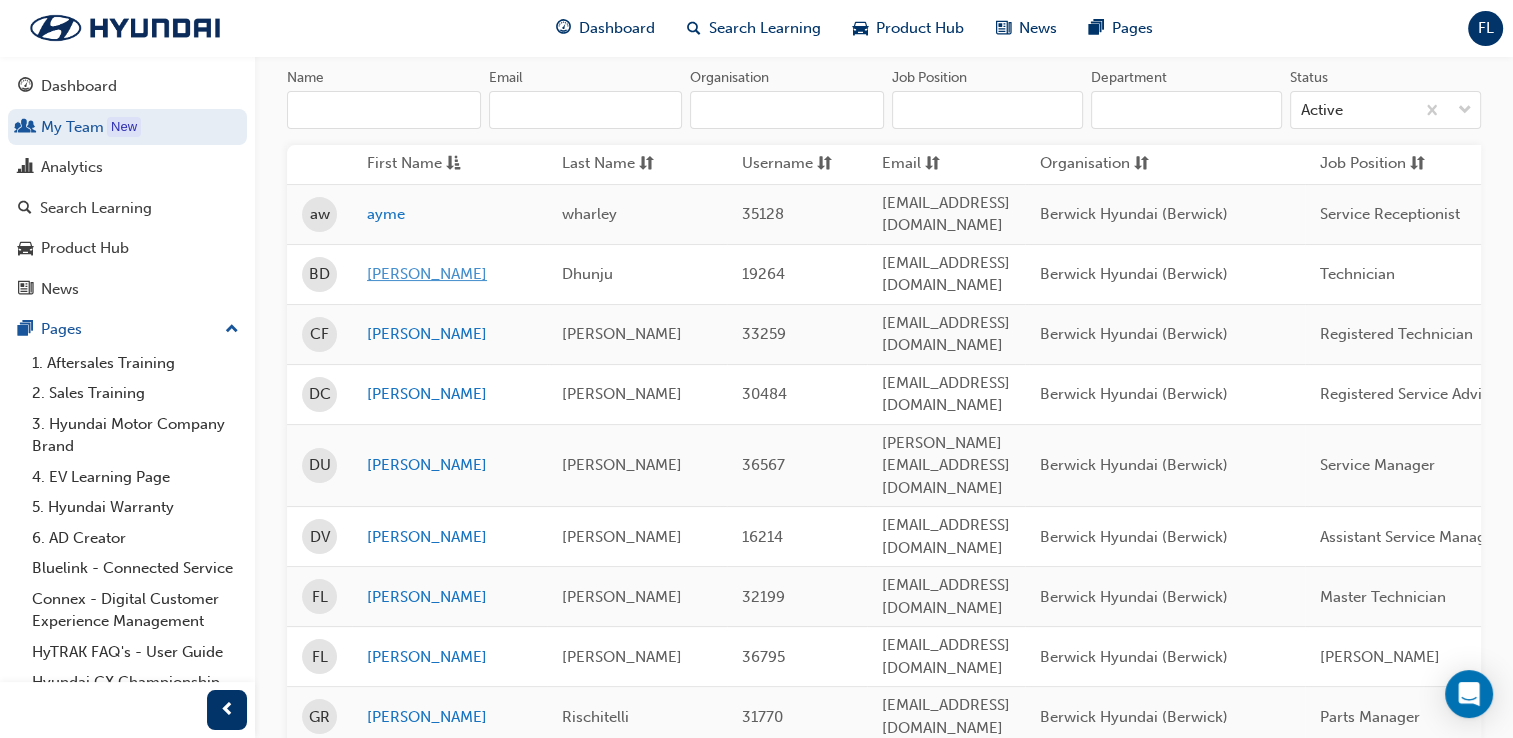 click on "[PERSON_NAME]" at bounding box center (449, 274) 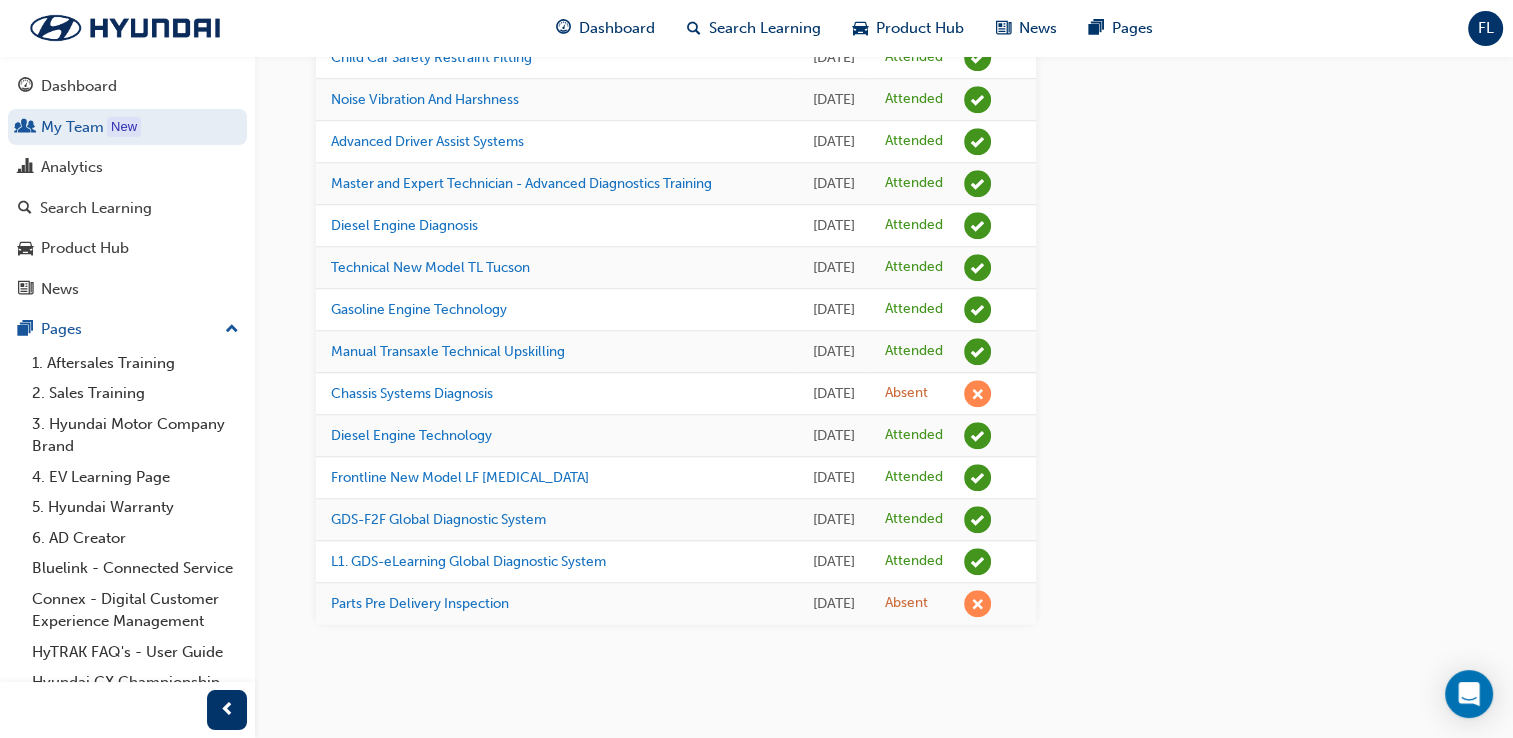 scroll, scrollTop: 2426, scrollLeft: 0, axis: vertical 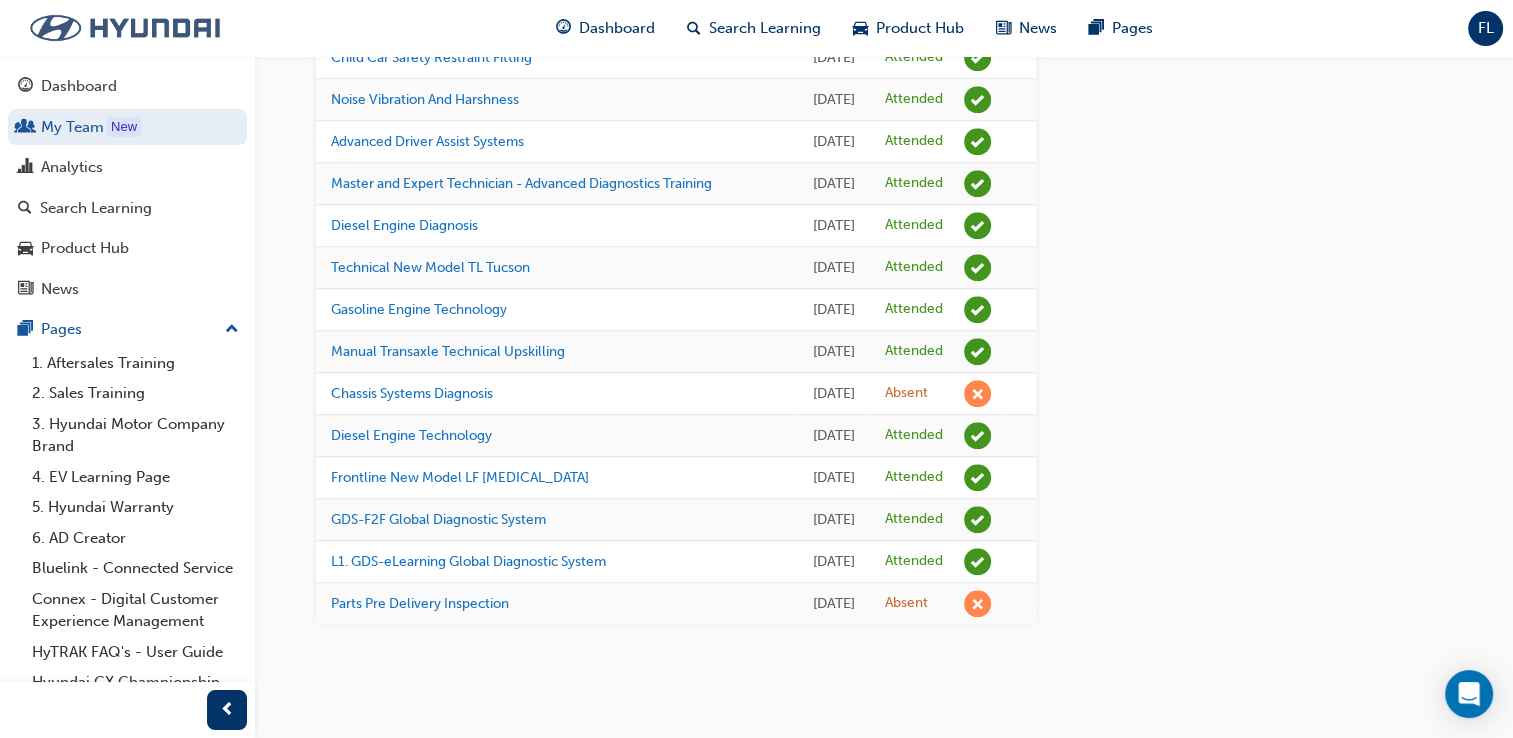 click at bounding box center (125, 28) 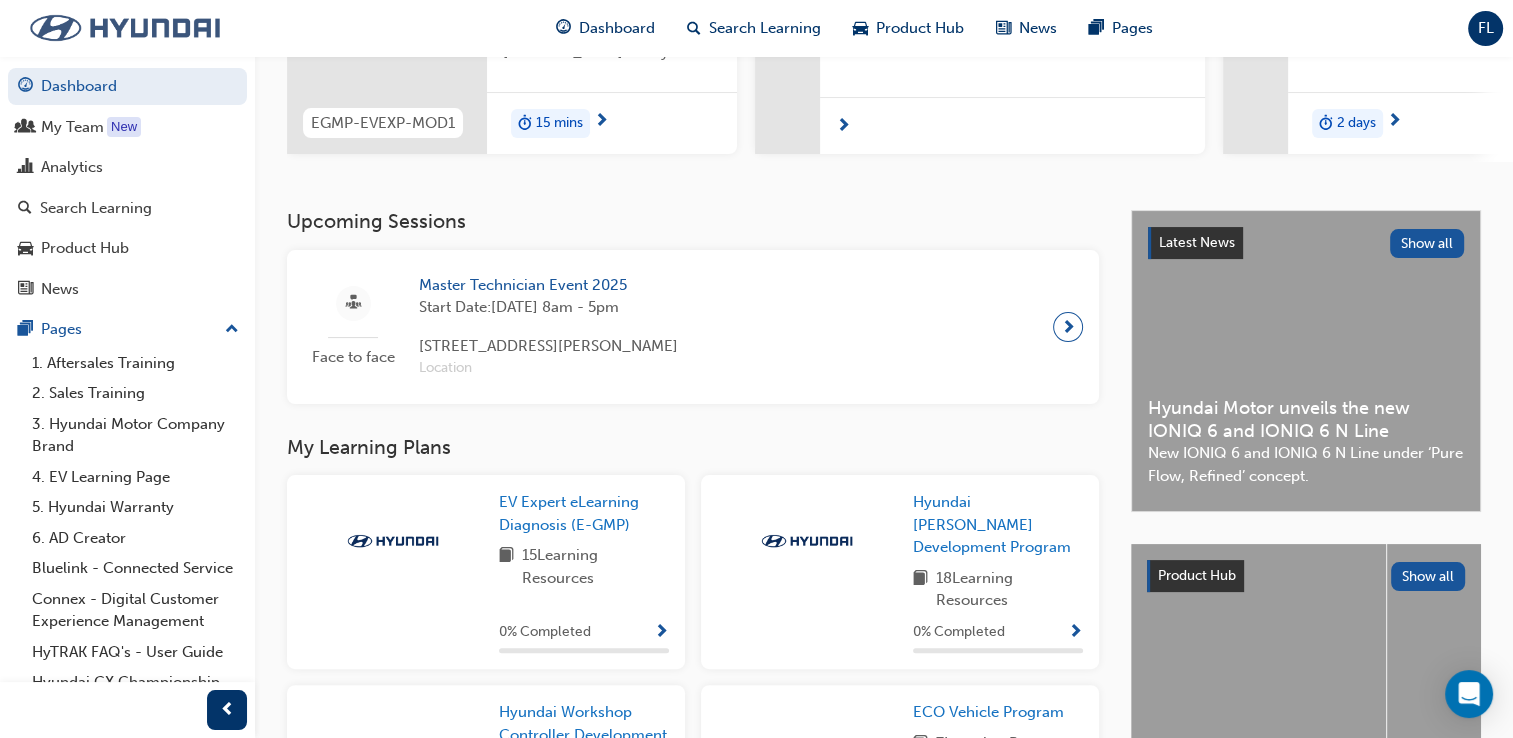 scroll, scrollTop: 300, scrollLeft: 0, axis: vertical 